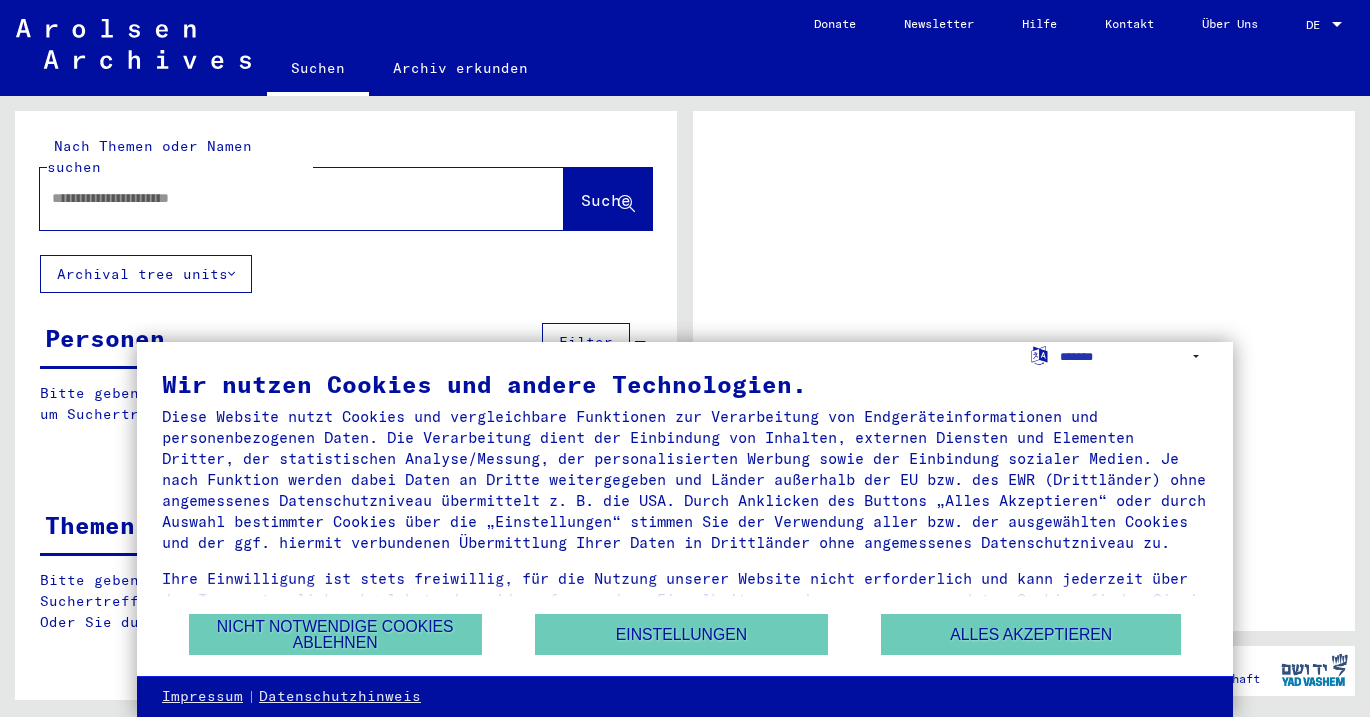 scroll, scrollTop: 0, scrollLeft: 0, axis: both 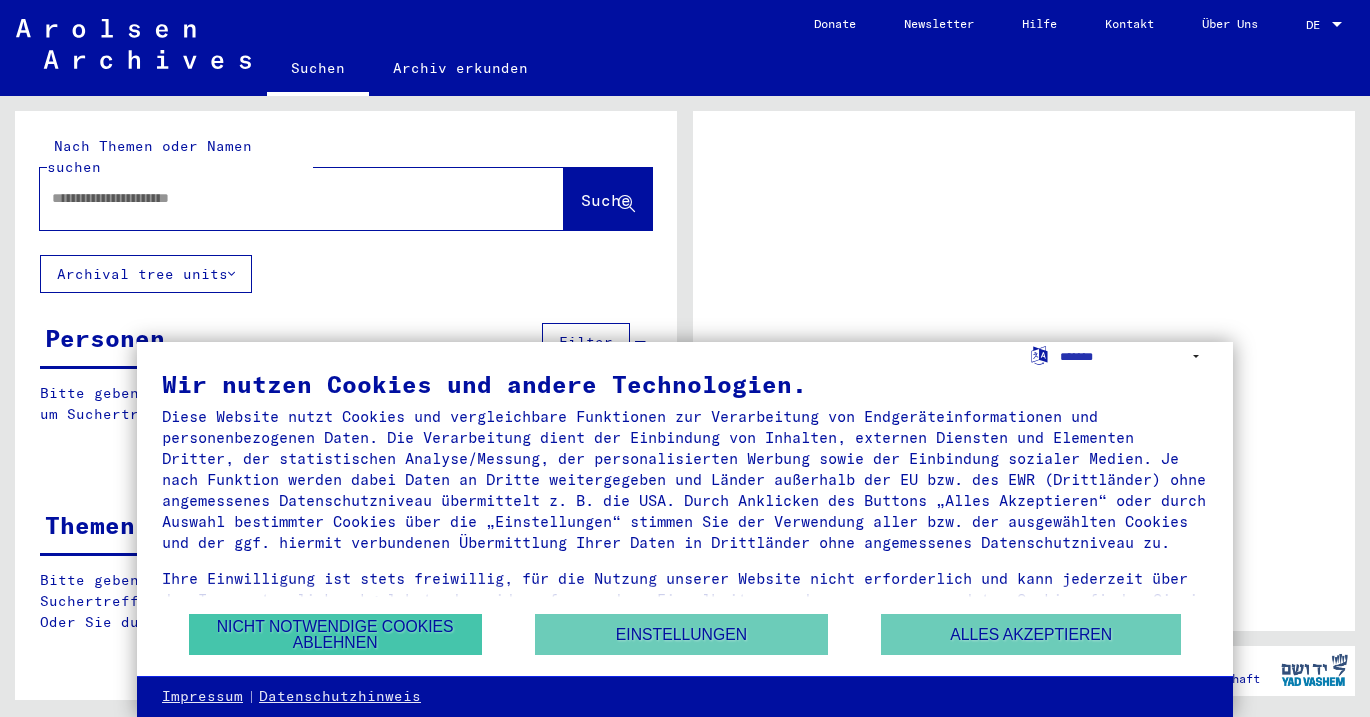 click on "Nicht notwendige Cookies ablehnen" at bounding box center (335, 634) 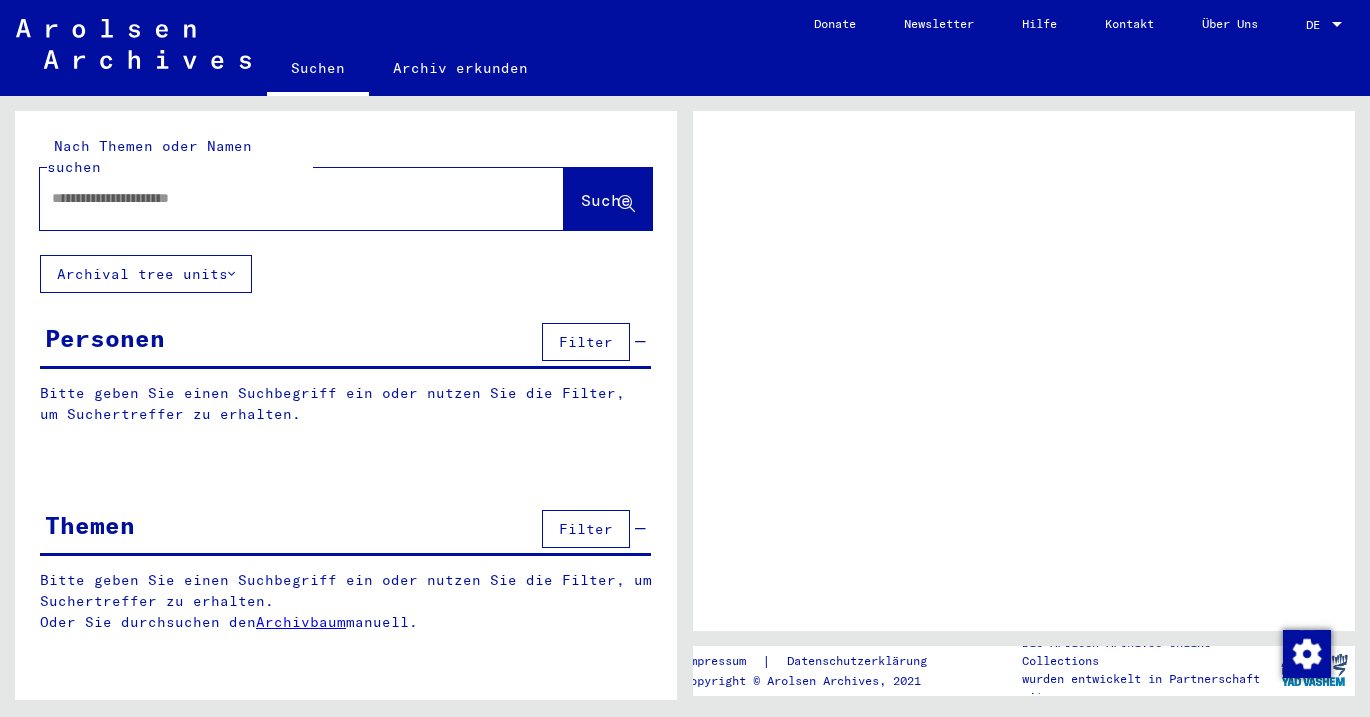 click 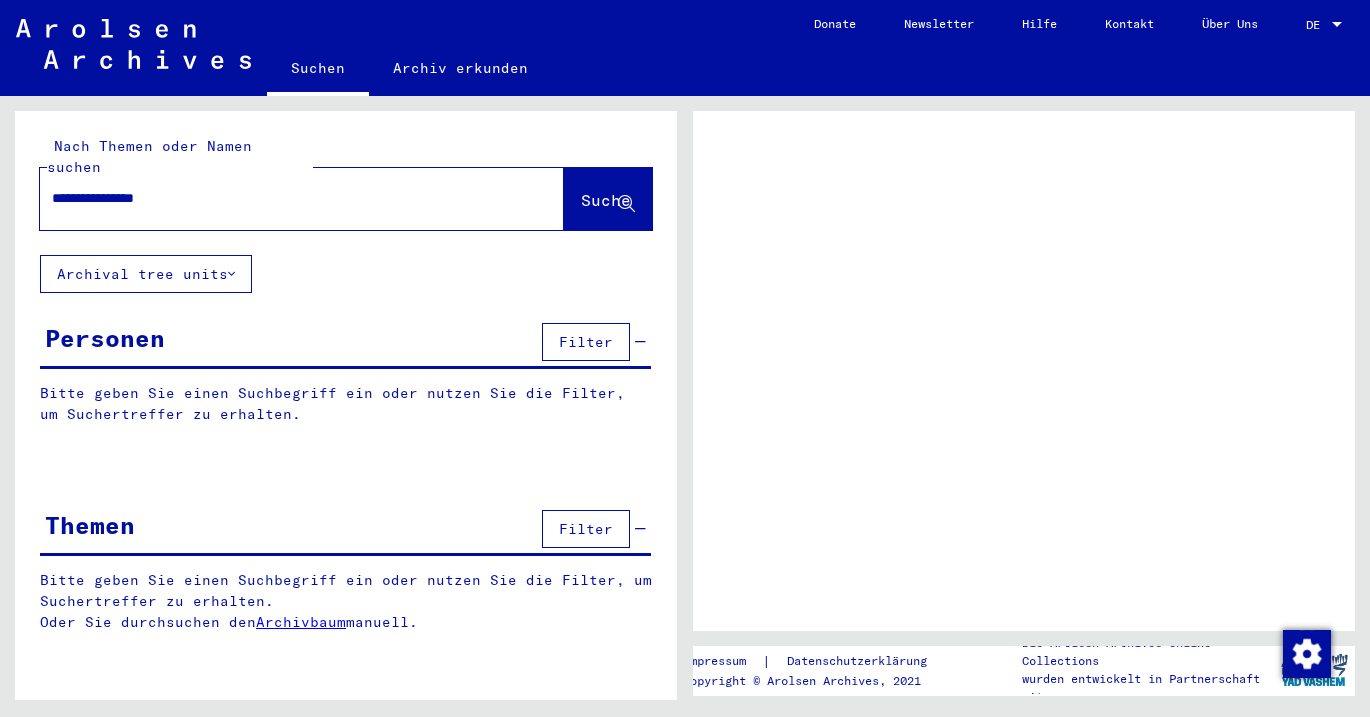 type on "**********" 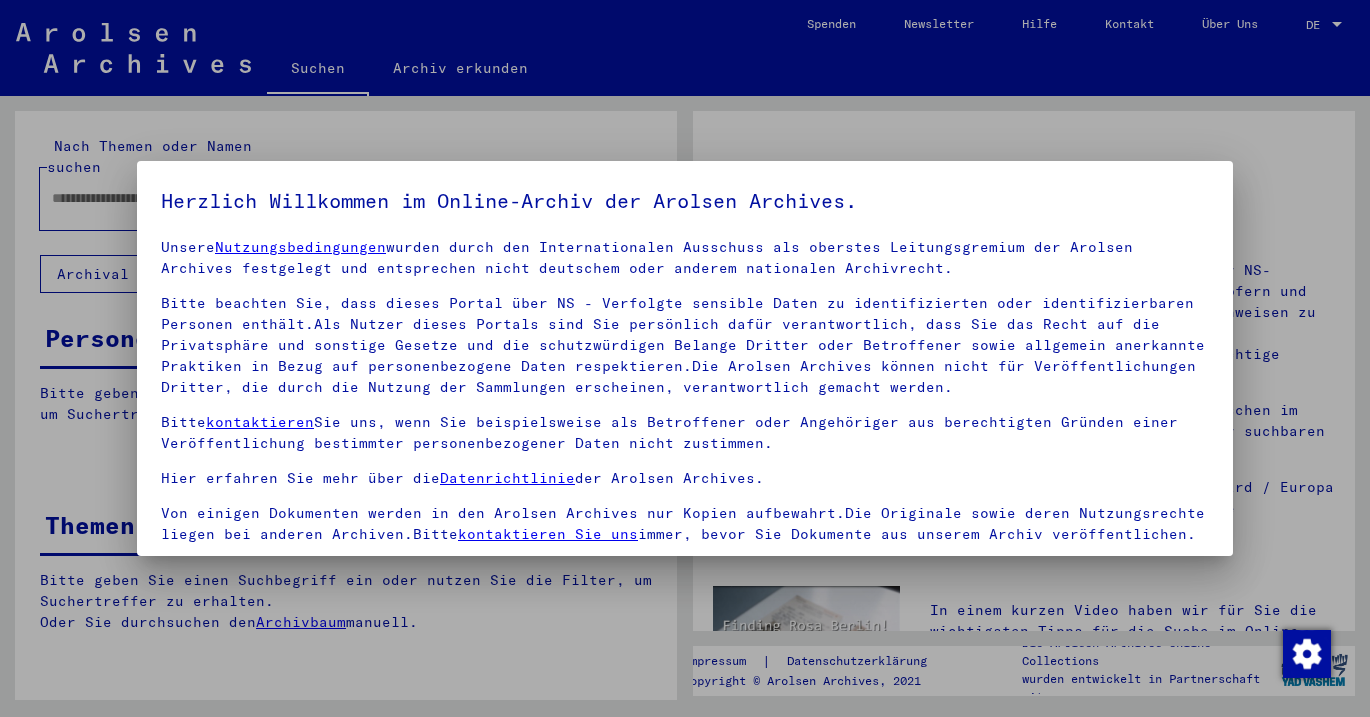 scroll, scrollTop: 14, scrollLeft: 0, axis: vertical 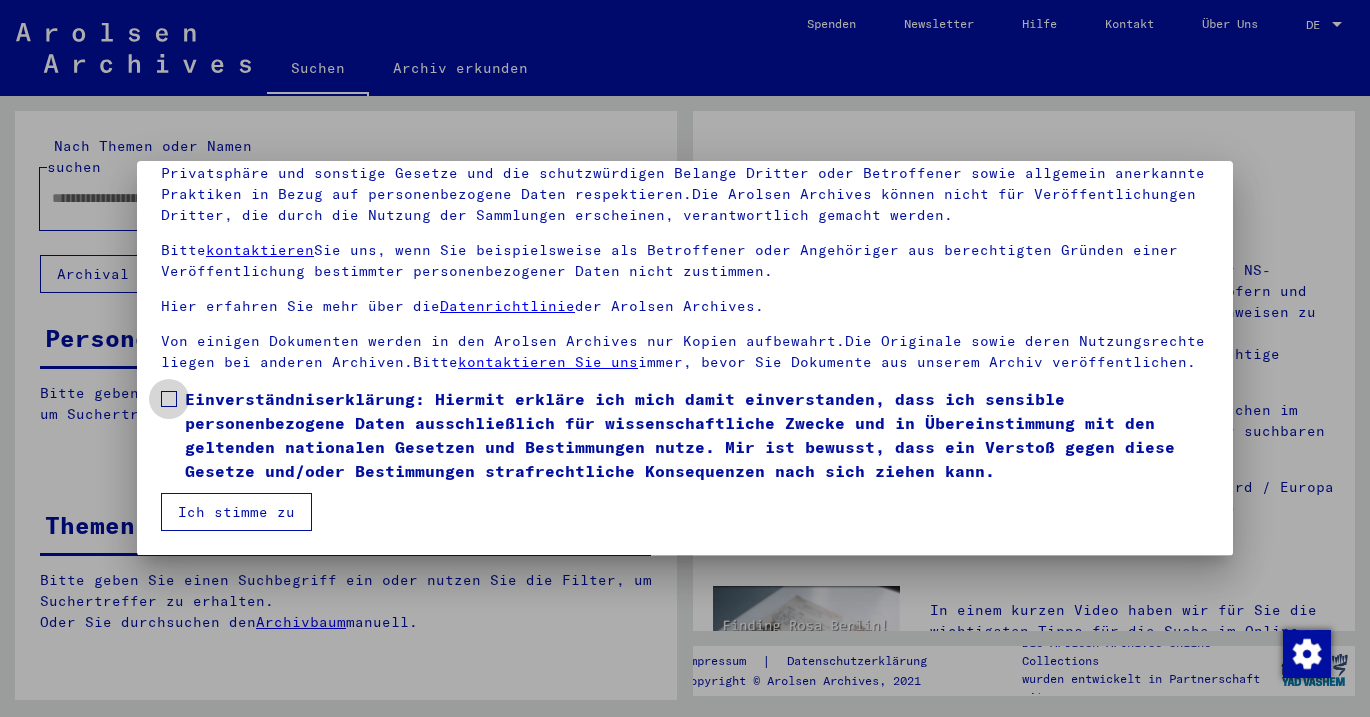 click at bounding box center (169, 399) 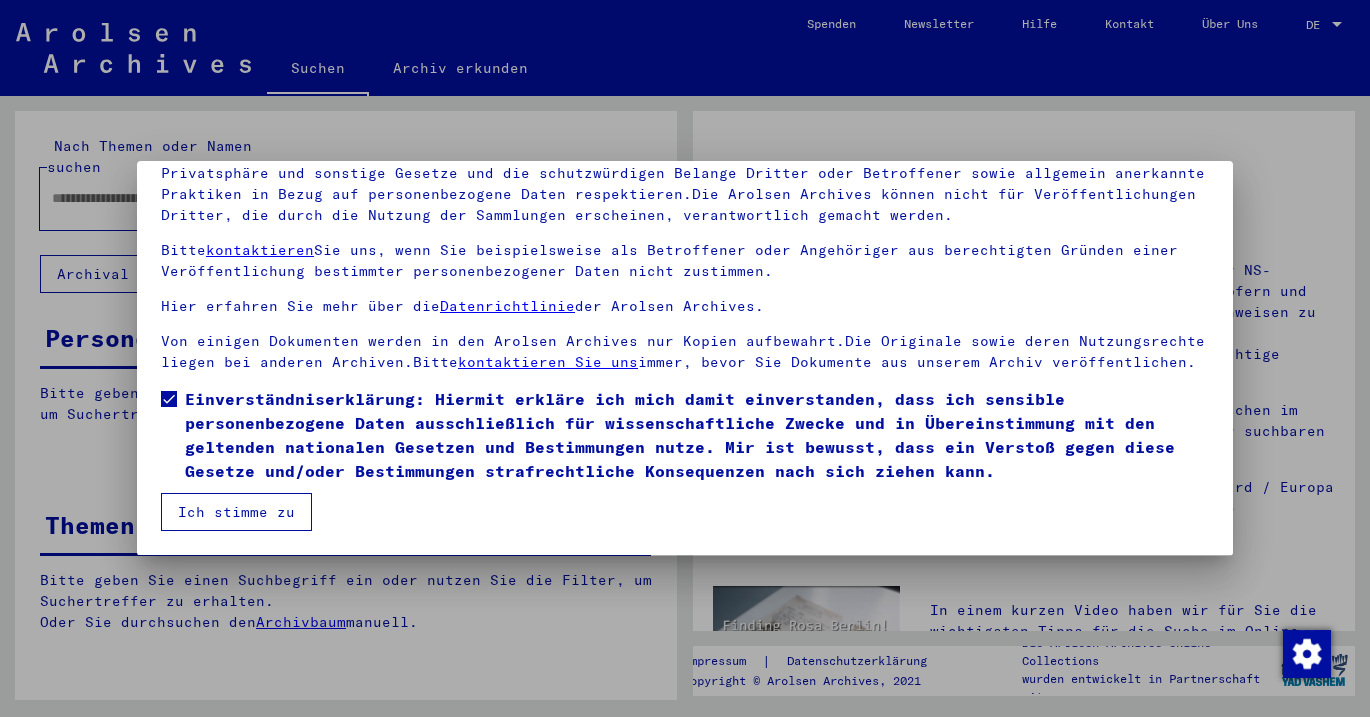 click on "Ich stimme zu" at bounding box center (236, 512) 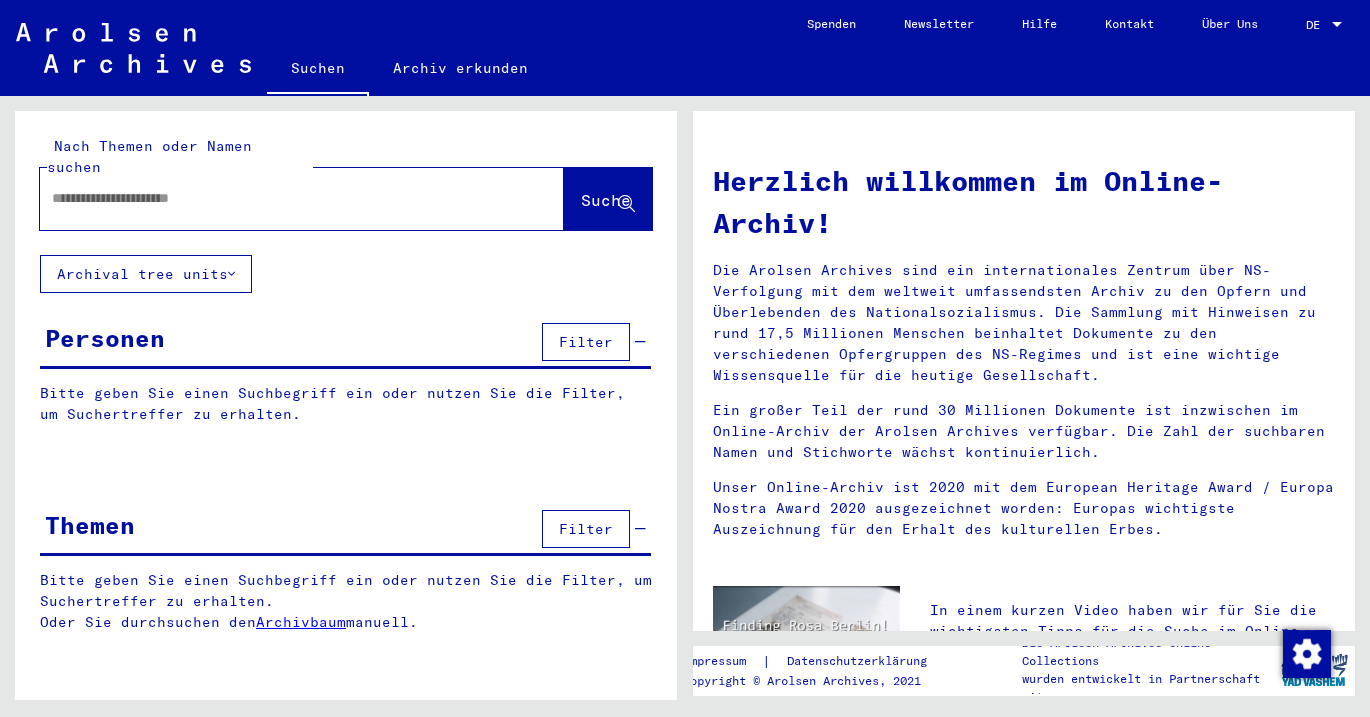 click 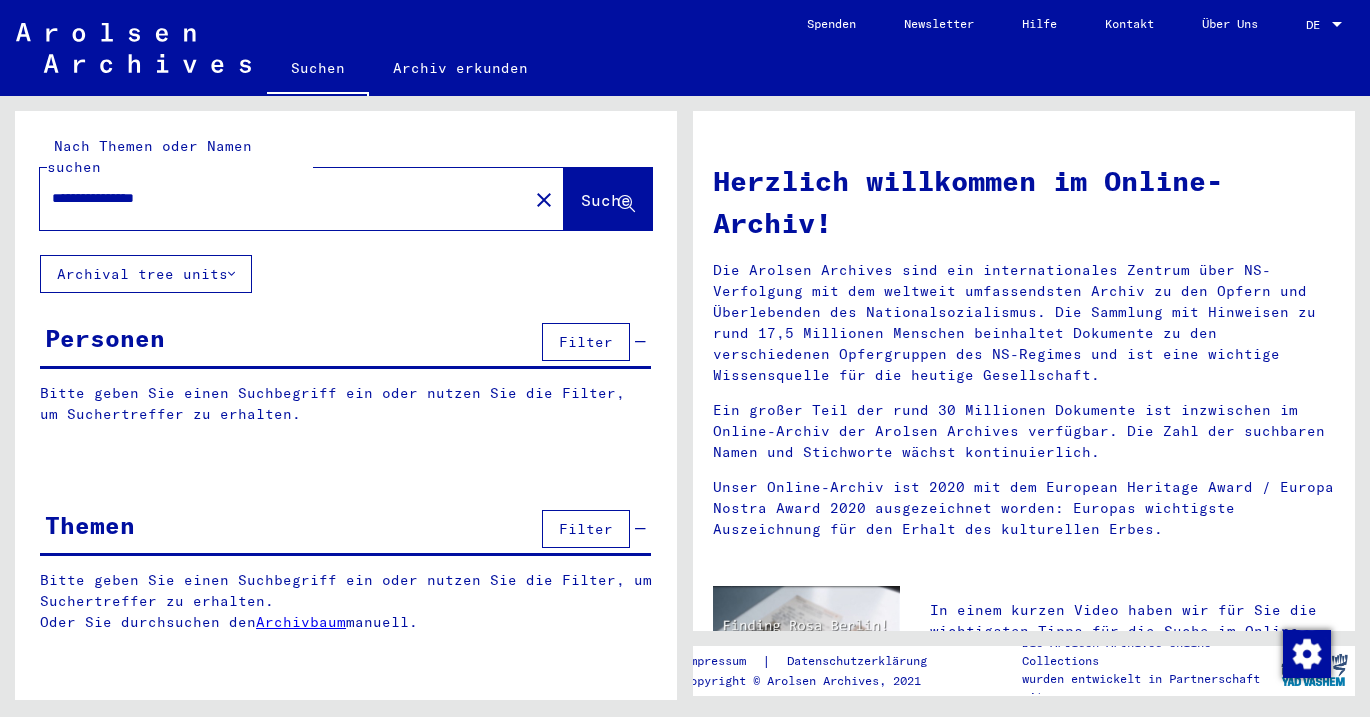 type on "**********" 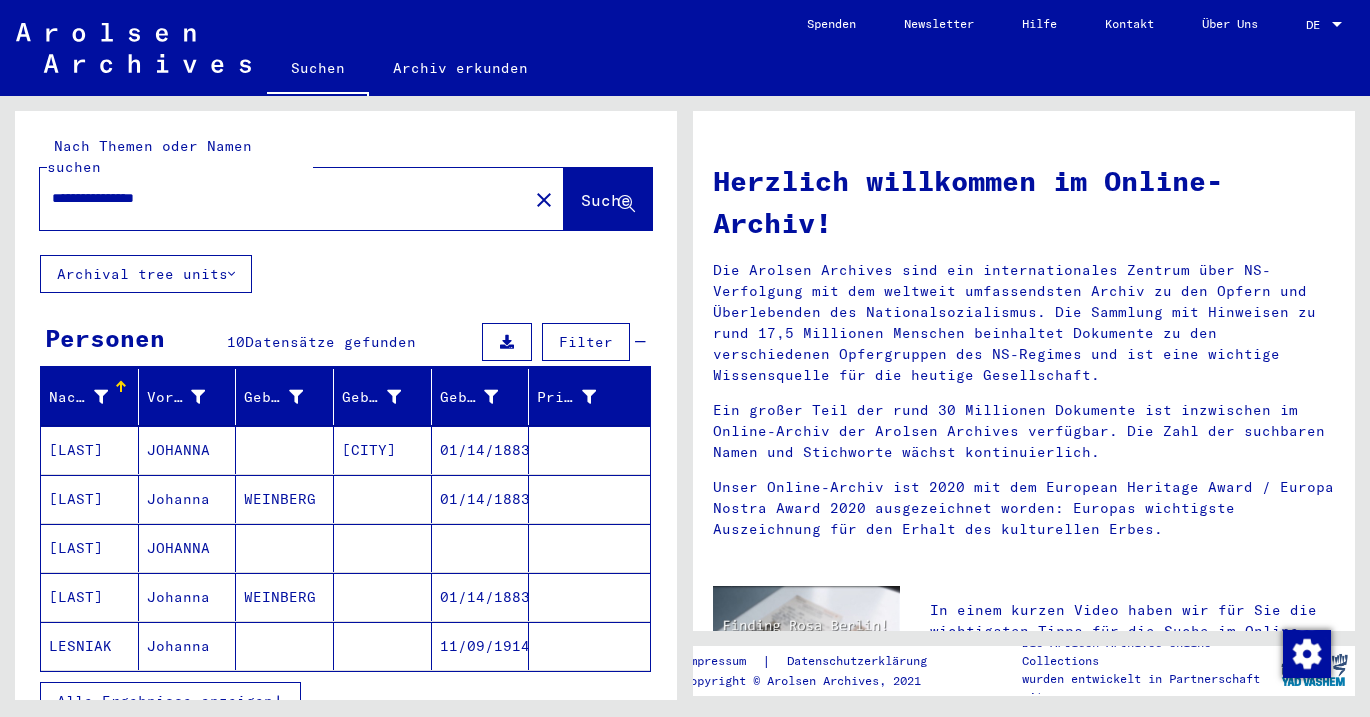 click on "[LAST]" at bounding box center [90, 548] 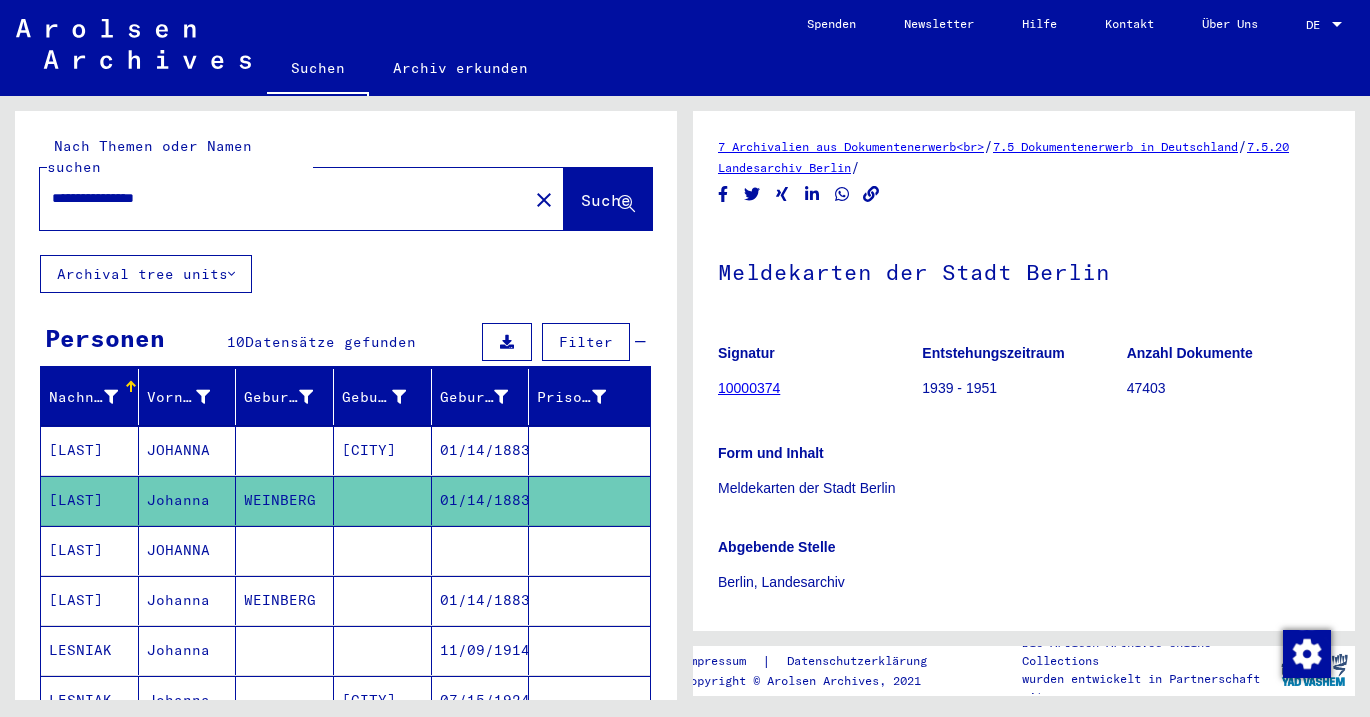 scroll, scrollTop: 0, scrollLeft: 0, axis: both 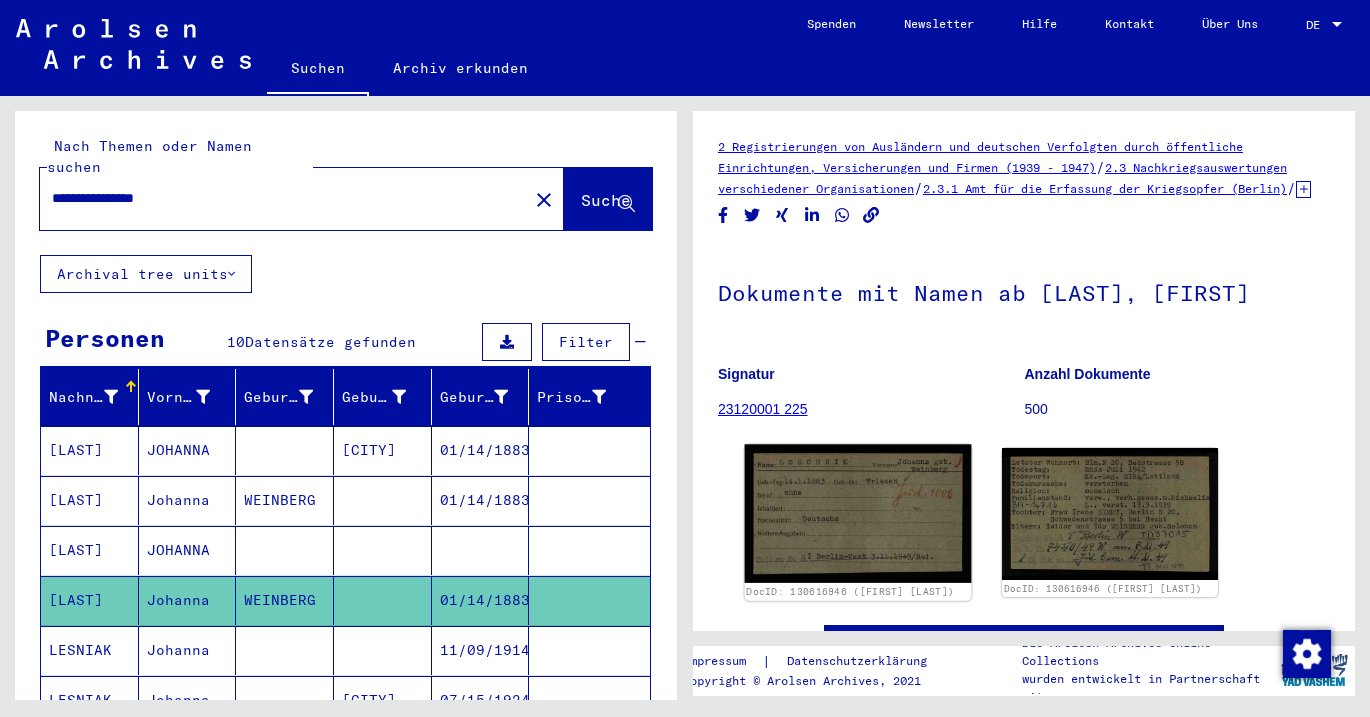 click 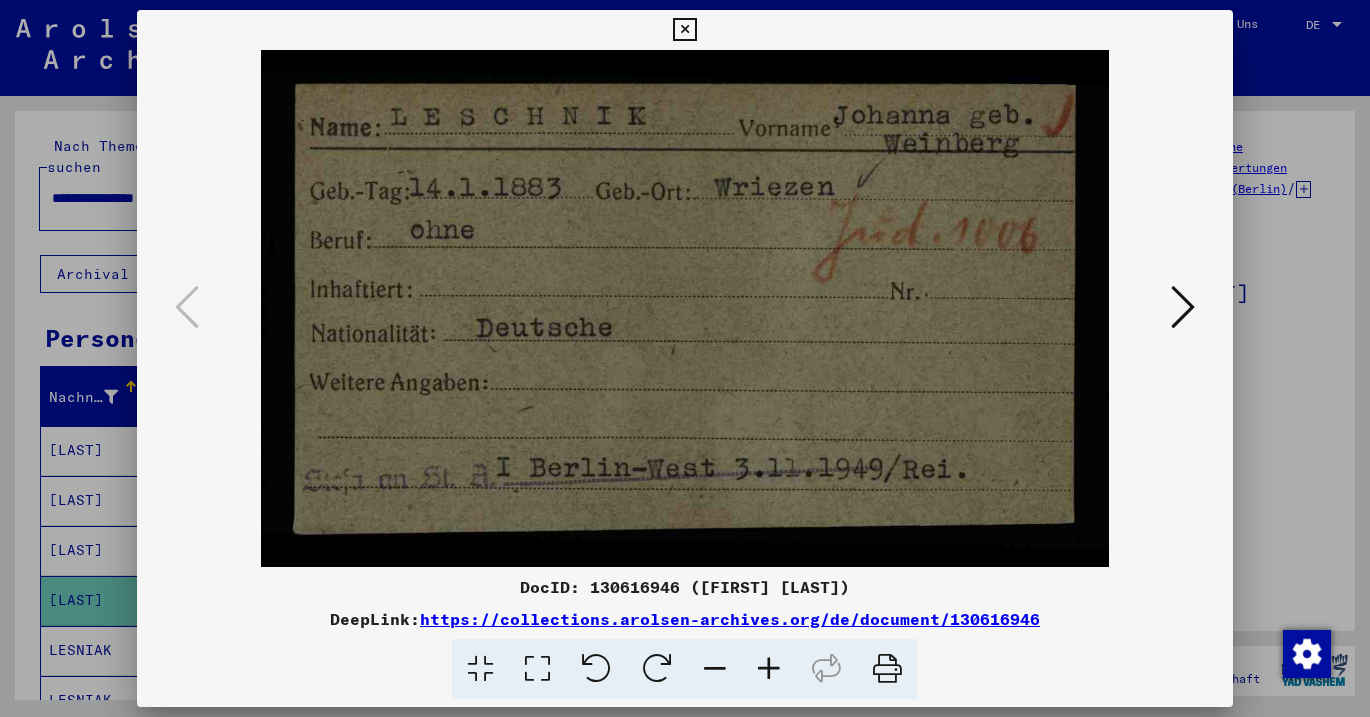 type 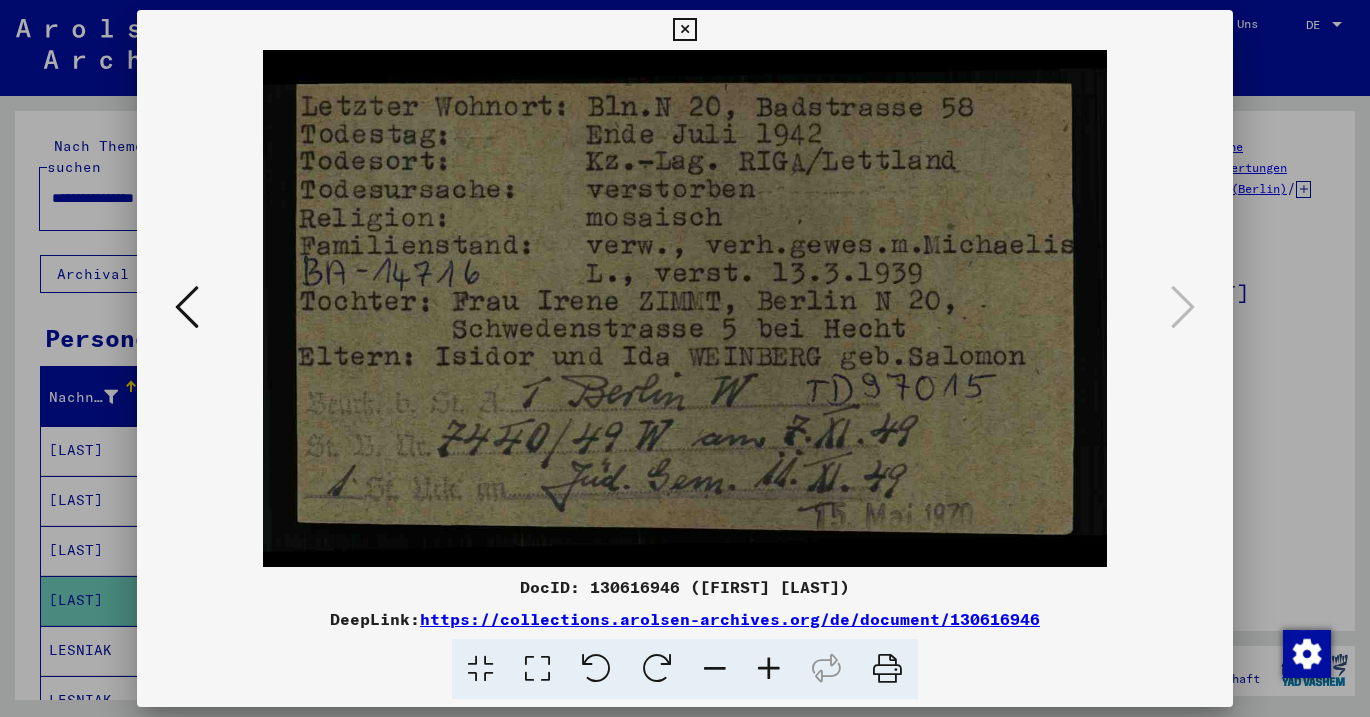 click at bounding box center [684, 30] 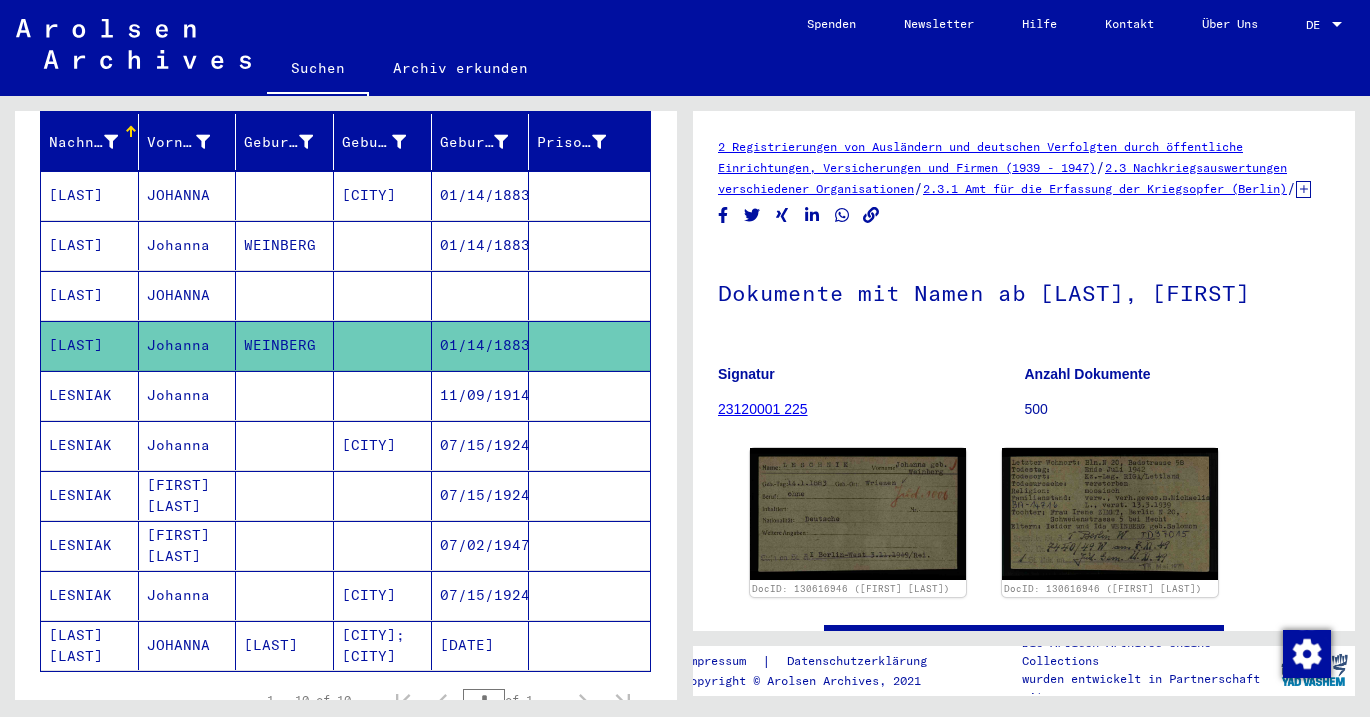 scroll, scrollTop: 250, scrollLeft: 0, axis: vertical 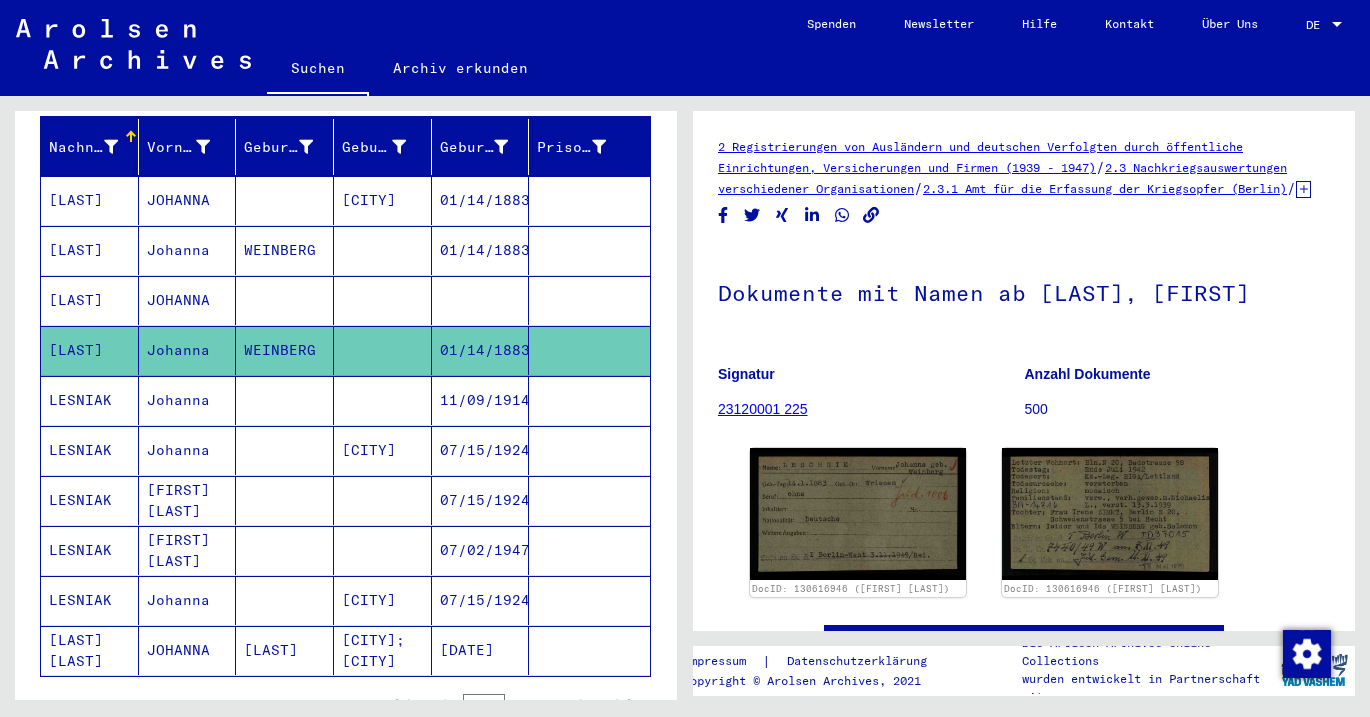 click on "JOHANNA" at bounding box center (188, 250) 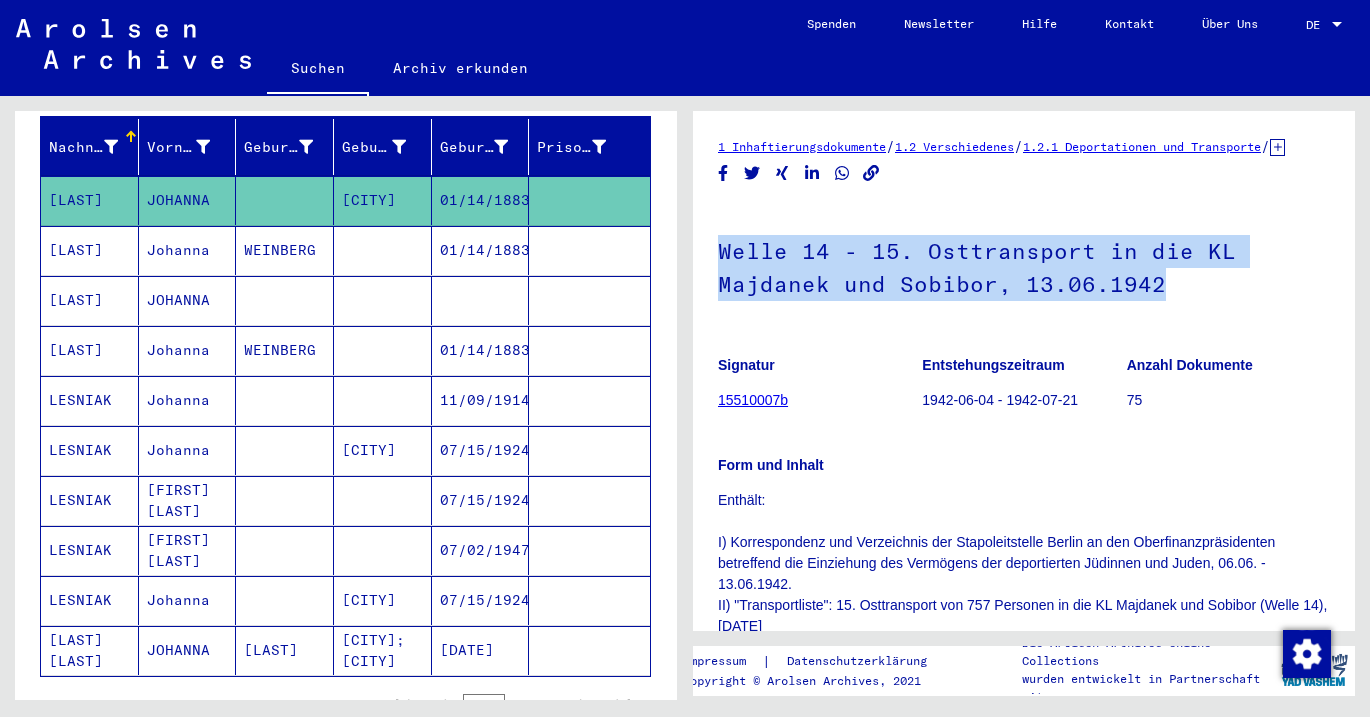 drag, startPoint x: 1175, startPoint y: 294, endPoint x: 1146, endPoint y: 217, distance: 82.28001 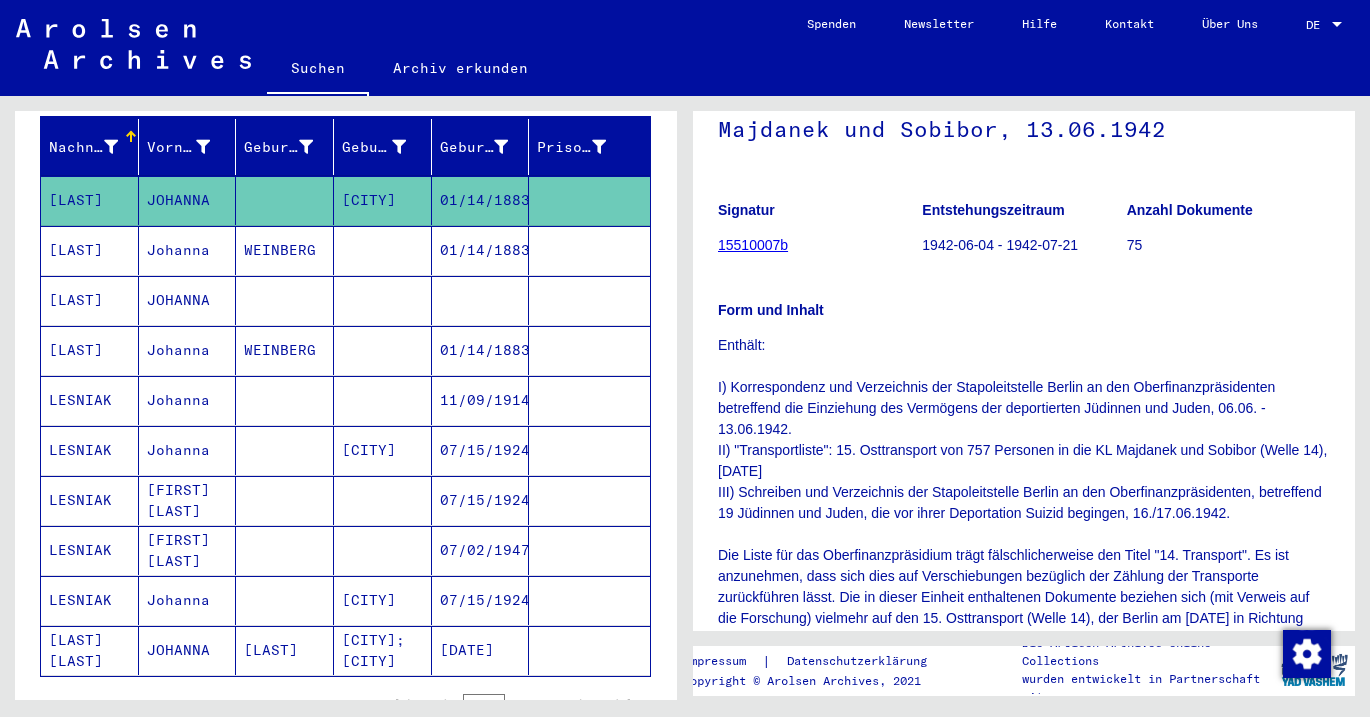 scroll, scrollTop: 157, scrollLeft: 0, axis: vertical 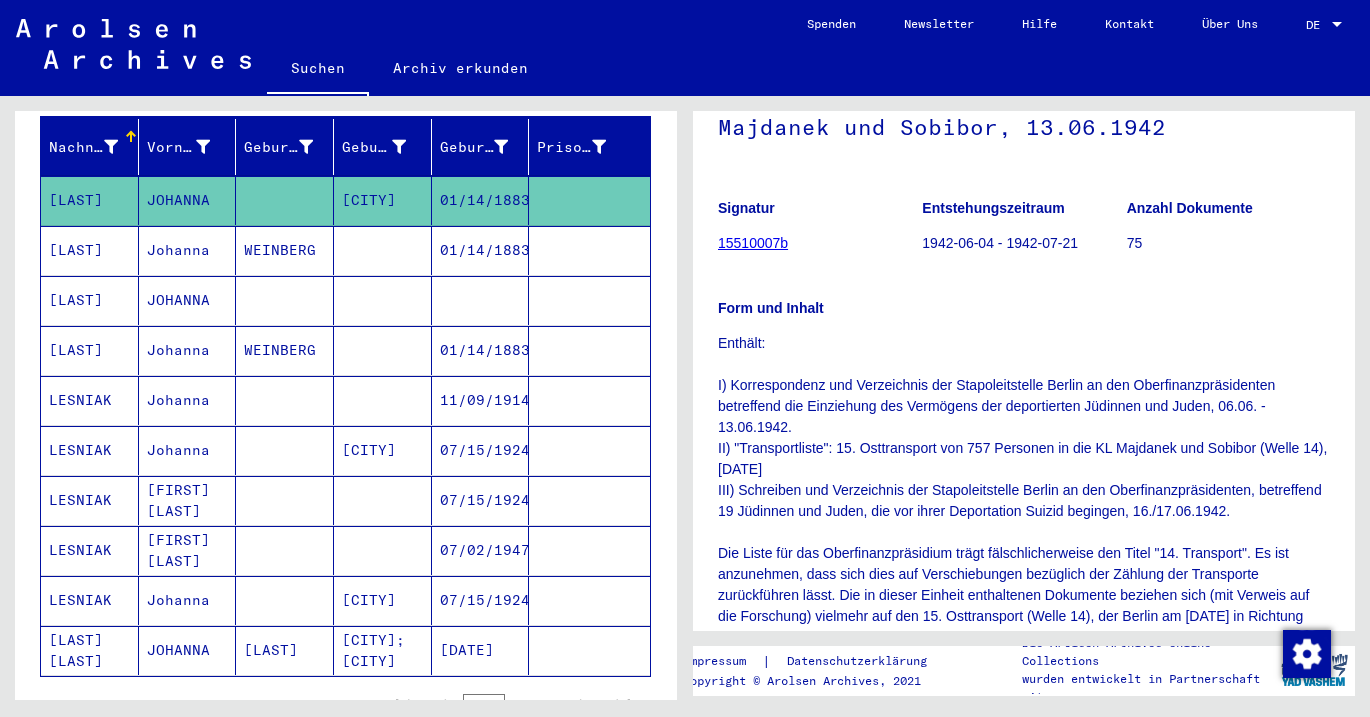 click on "Die Arolsen Archives Online-Collections" 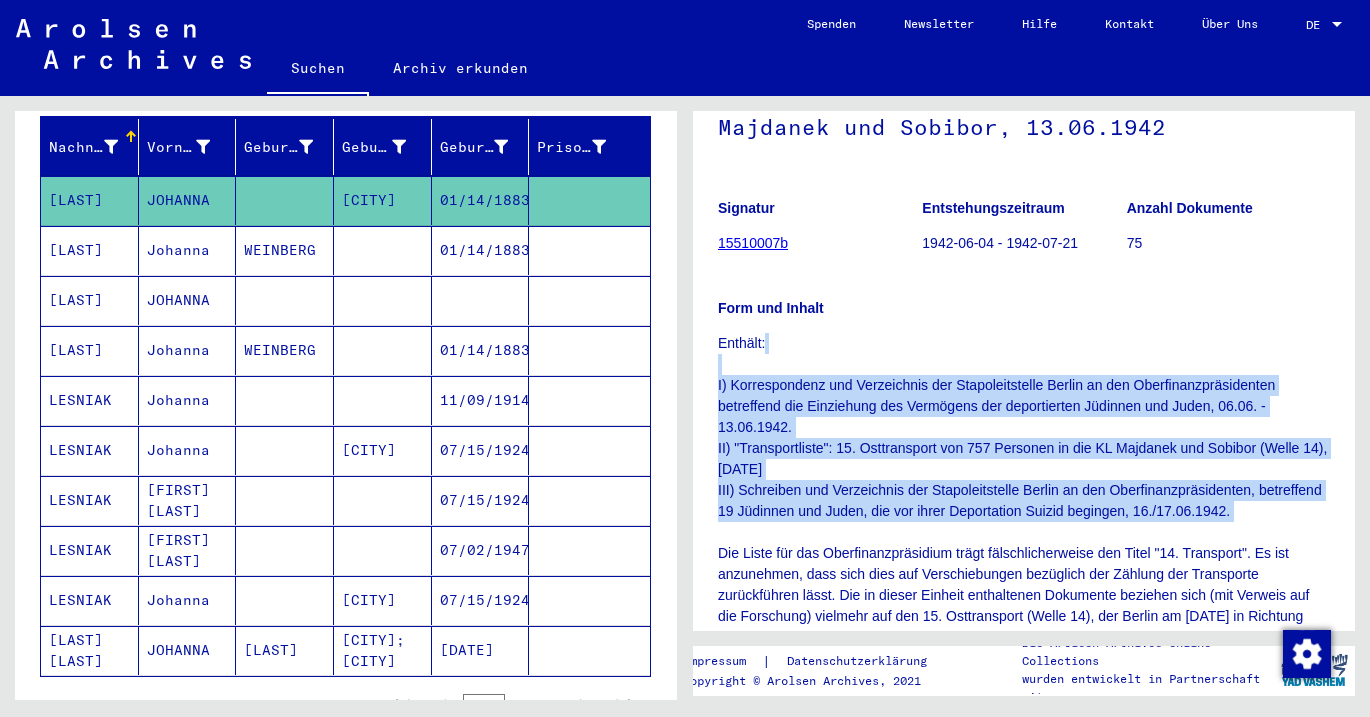 drag, startPoint x: 1105, startPoint y: 547, endPoint x: 1098, endPoint y: 365, distance: 182.13457 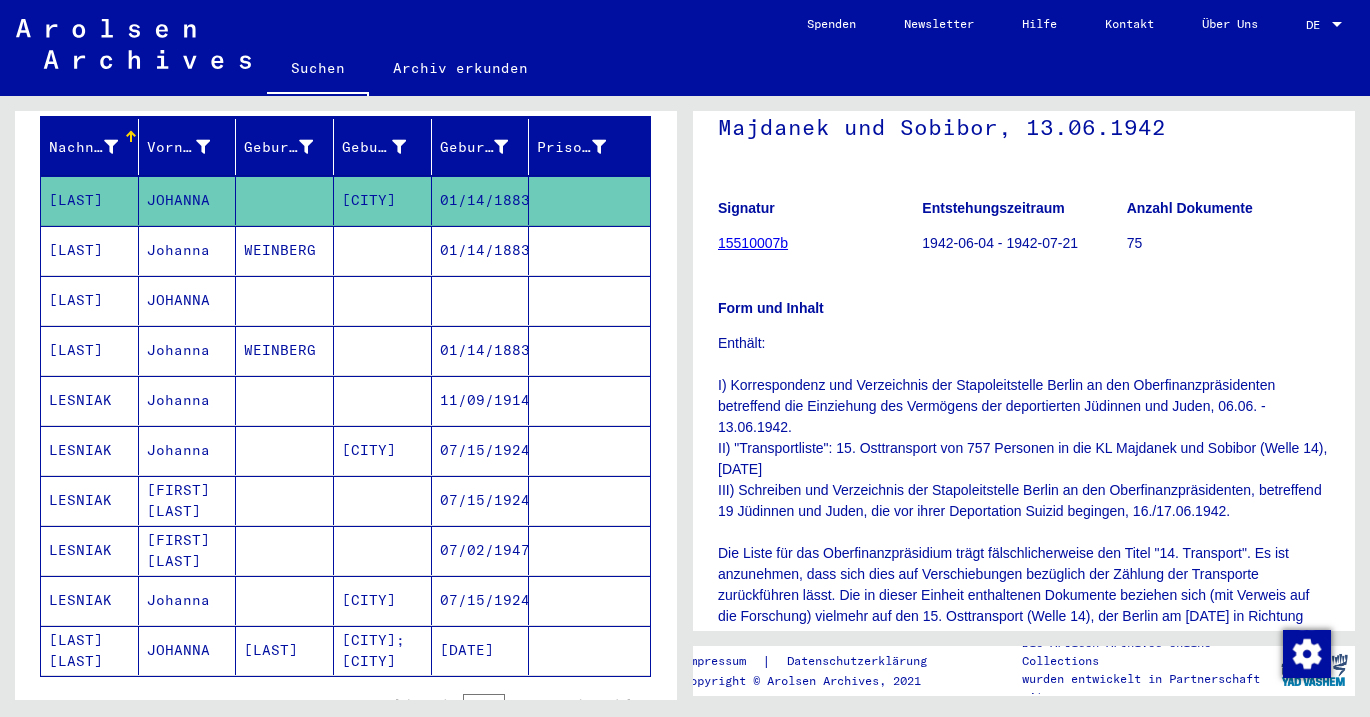 click on "Enthält: I) Korrespondenz und Verzeichnis der Stapoleitstelle      Berlin an den Oberfinanzpräsidenten betreffend die Einziehung des      Vermögens der deportierten Jüdinnen und Juden, [DATE]. II)      "Transportliste": 15. Osttransport von 757 Personen in die KL Majdanek und      Sobibor (Welle 14), [DATE] III) Schreiben und Verzeichnis der      Stapoleitstelle Berlin an den Oberfinanzpräsidenten, betreffend 19      Jüdinnen und Juden, die vor ihrer Deportation Suizid begingen,      [DATE]. Siehe: Akim      Jah: Die Deportationen der Juden aus Berlin – Die nationalsozialistische      Vernichtungspolitik und das Sammellager Große Hamburger Straße, Berlin      2013, S. 628-629. https://deportation.yadvashem.org/index.html?language=de&itemId=5604489&ind=12" 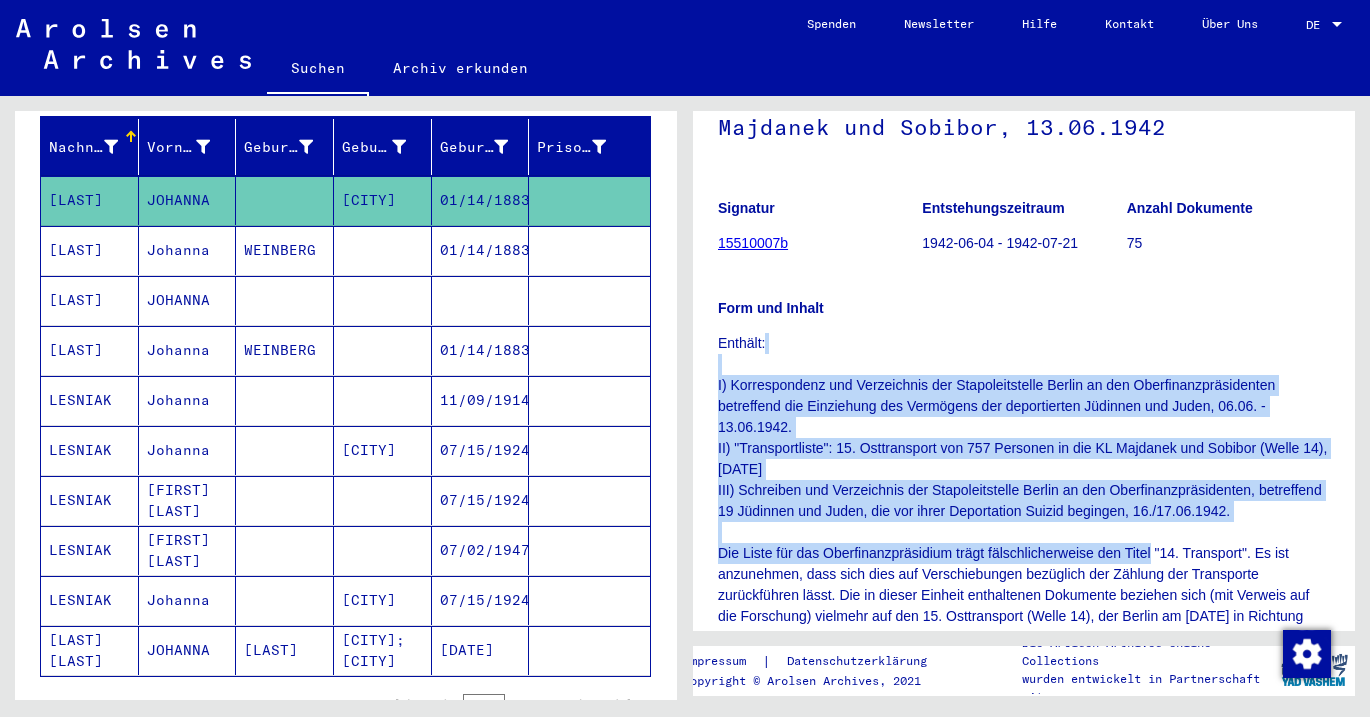 drag, startPoint x: 1098, startPoint y: 365, endPoint x: 1125, endPoint y: 568, distance: 204.78769 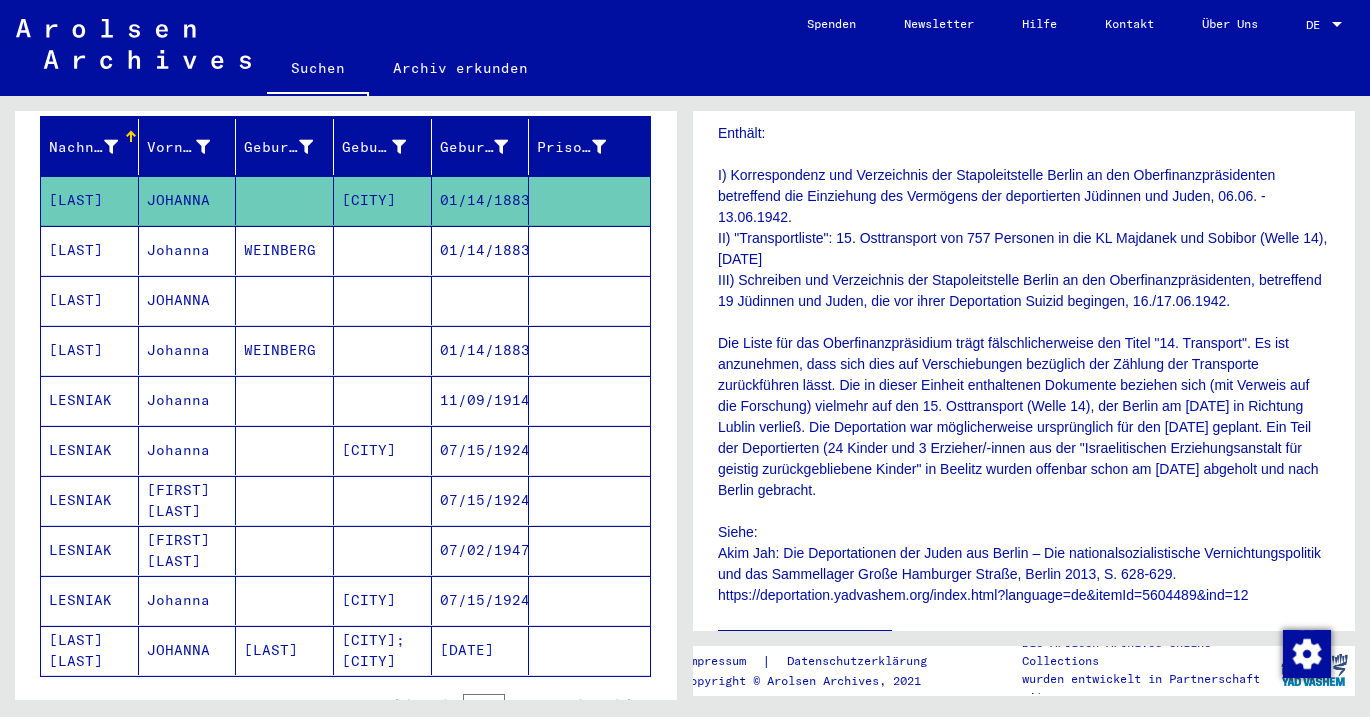 scroll, scrollTop: 376, scrollLeft: 0, axis: vertical 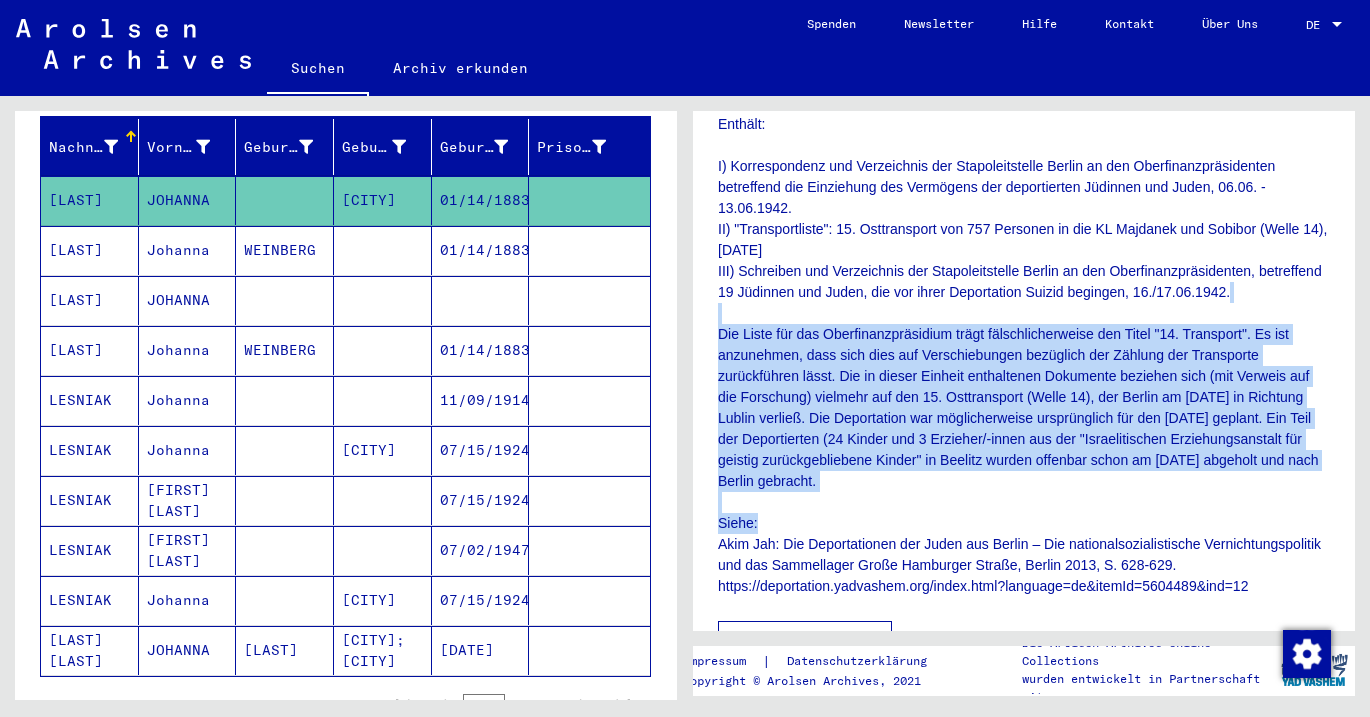 drag, startPoint x: 1119, startPoint y: 547, endPoint x: 1078, endPoint y: 326, distance: 224.771 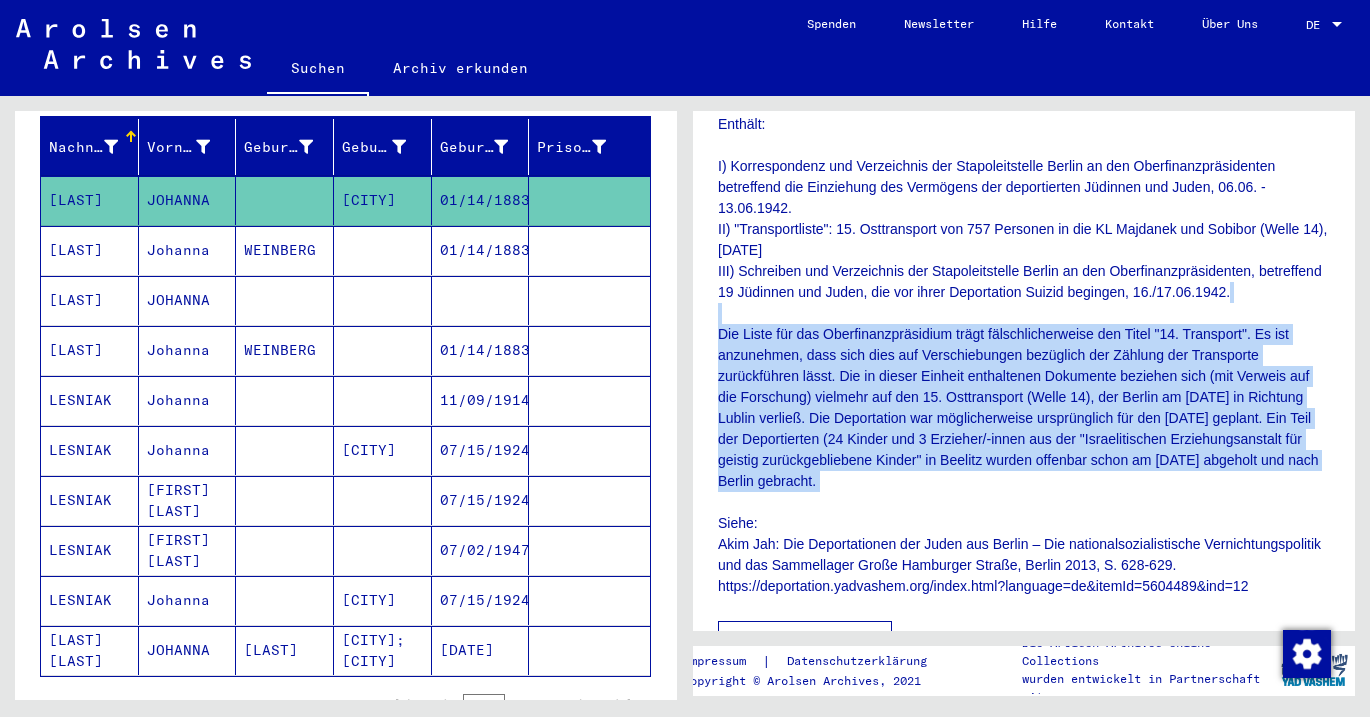 drag, startPoint x: 1078, startPoint y: 326, endPoint x: 1092, endPoint y: 496, distance: 170.5755 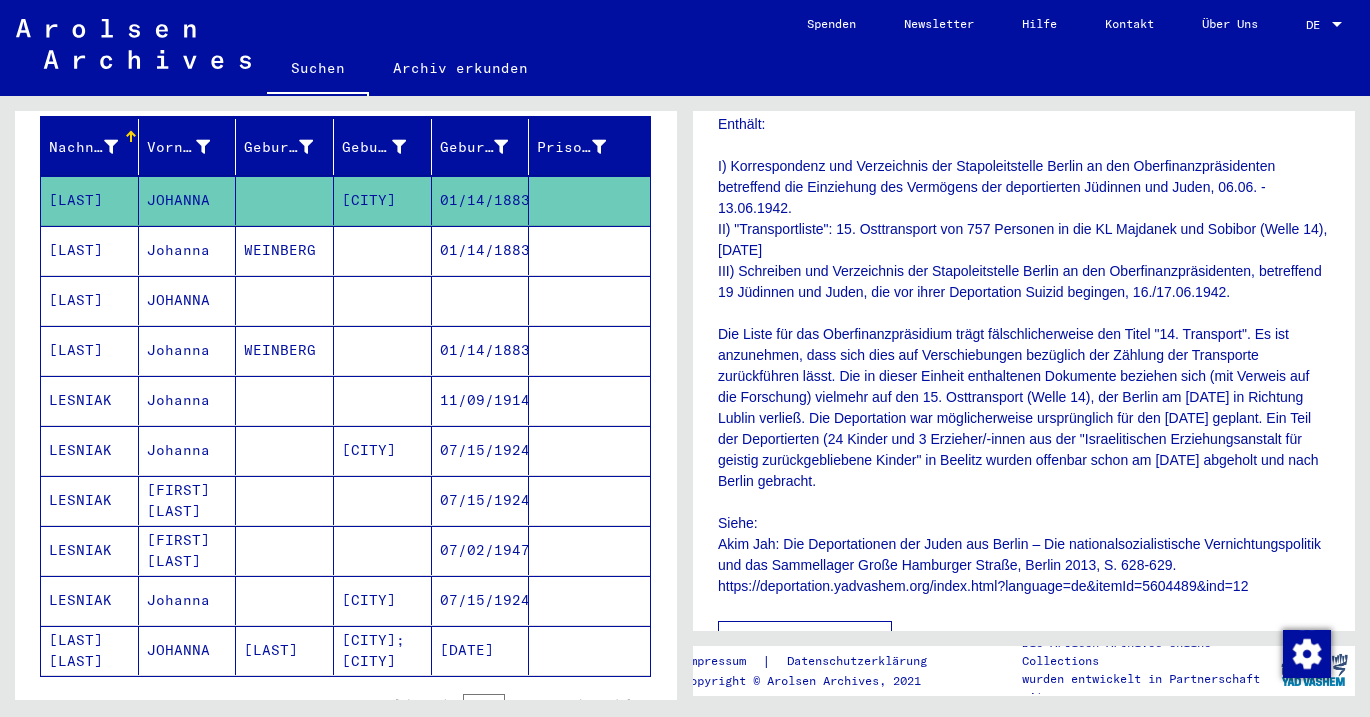 click on "Enthält: I) Korrespondenz und Verzeichnis der Stapoleitstelle      Berlin an den Oberfinanzpräsidenten betreffend die Einziehung des      Vermögens der deportierten Jüdinnen und Juden, [DATE]. II)      "Transportliste": 15. Osttransport von 757 Personen in die KL Majdanek und      Sobibor (Welle 14), [DATE] III) Schreiben und Verzeichnis der      Stapoleitstelle Berlin an den Oberfinanzpräsidenten, betreffend 19      Jüdinnen und Juden, die vor ihrer Deportation Suizid begingen,      [DATE]. Siehe: Akim      Jah: Die Deportationen der Juden aus Berlin – Die nationalsozialistische      Vernichtungspolitik und das Sammellager Große Hamburger Straße, Berlin      2013, S. 628-629. https://deportation.yadvashem.org/index.html?language=de&itemId=5604489&ind=12" 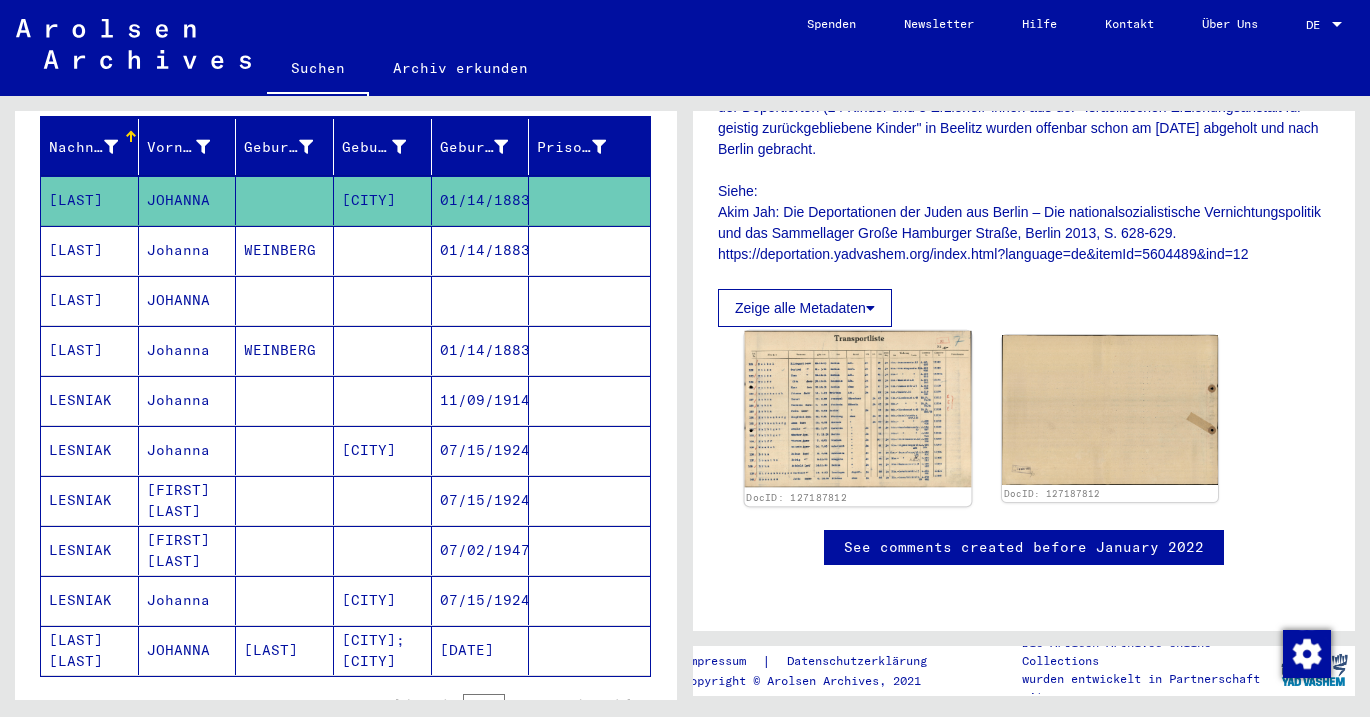scroll, scrollTop: 742, scrollLeft: 0, axis: vertical 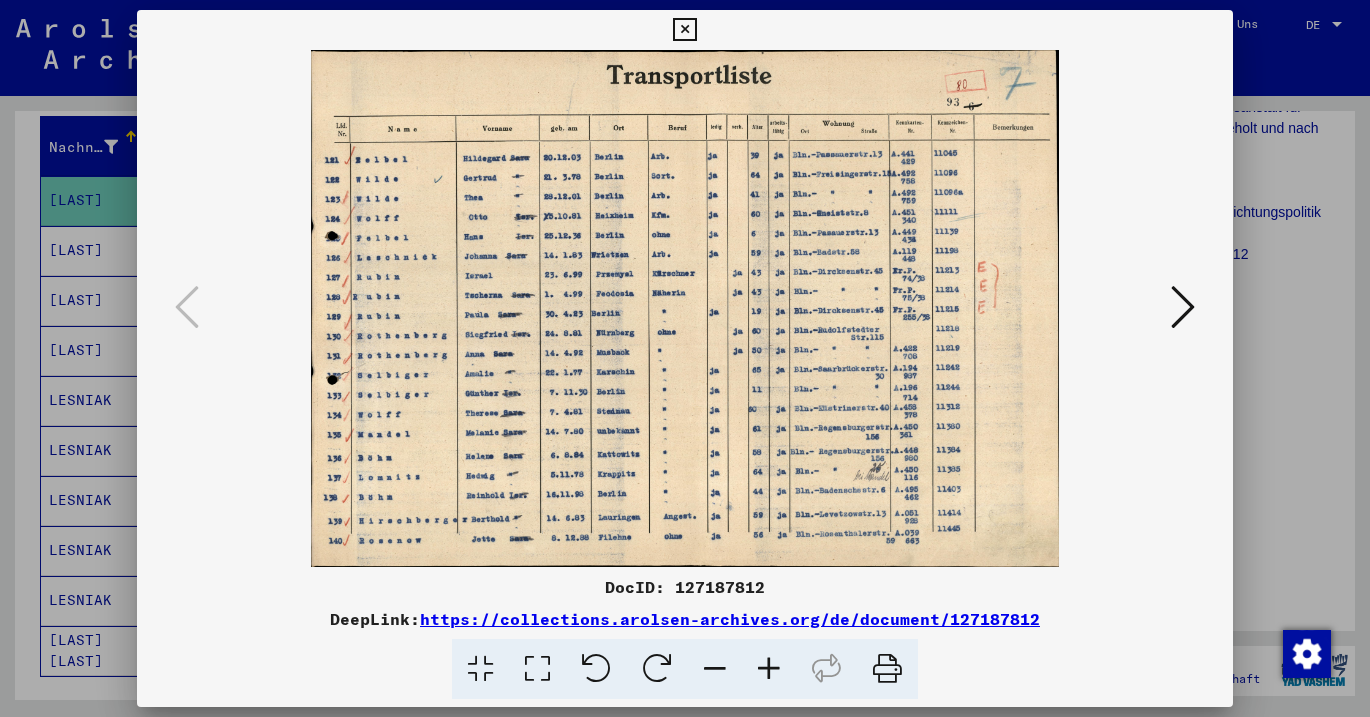 click at bounding box center (1183, 308) 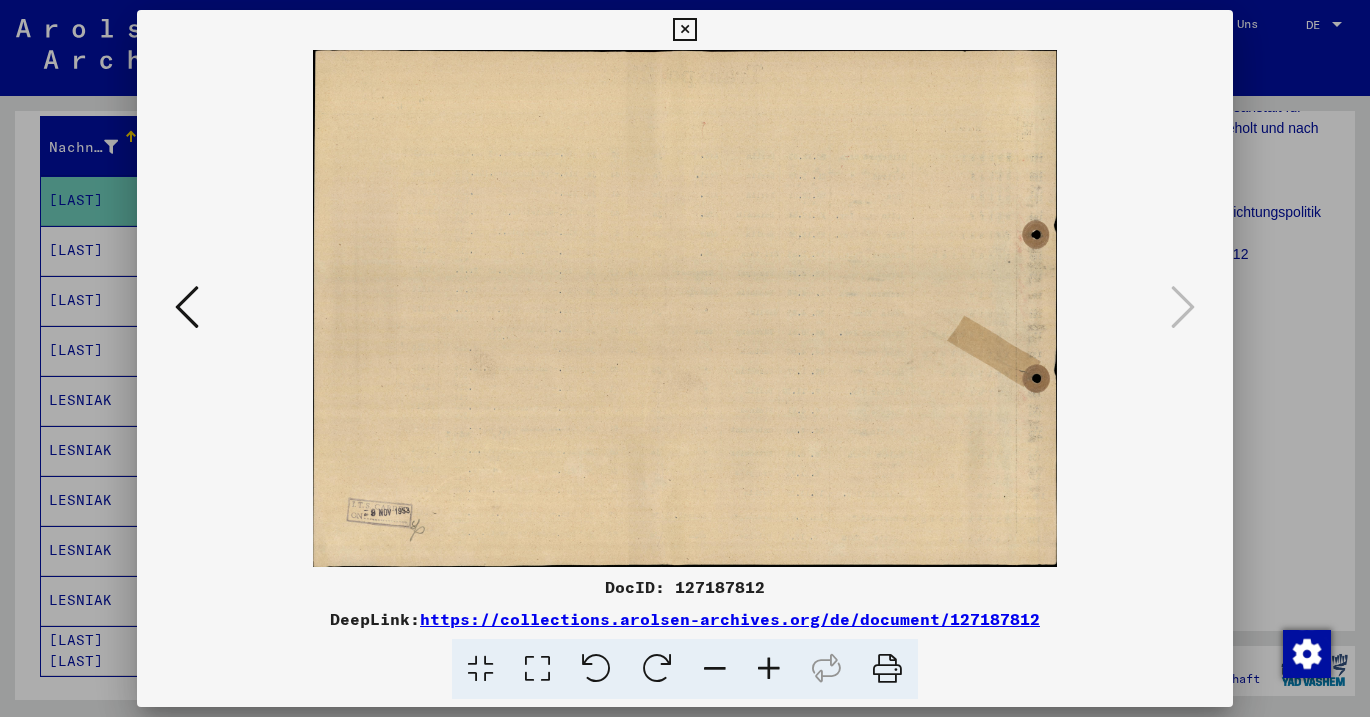 click at bounding box center [187, 307] 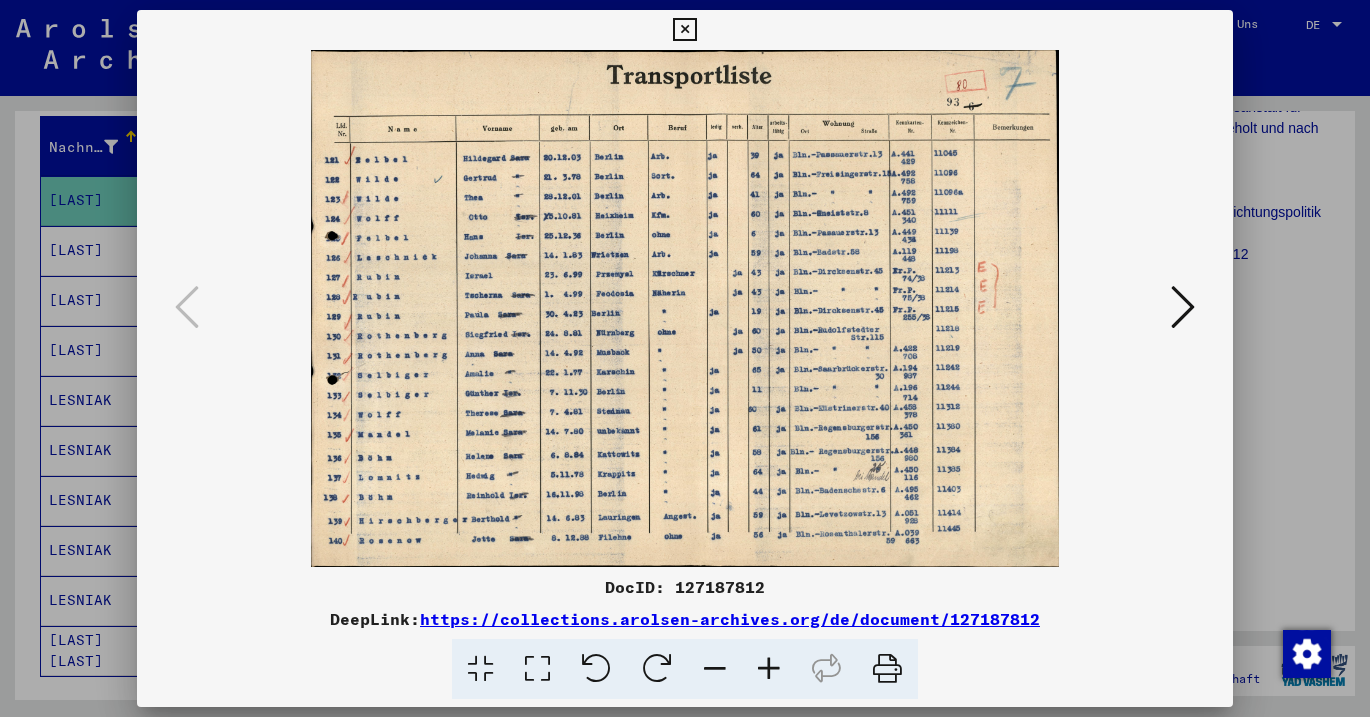 drag, startPoint x: 464, startPoint y: 255, endPoint x: 682, endPoint y: 251, distance: 218.0367 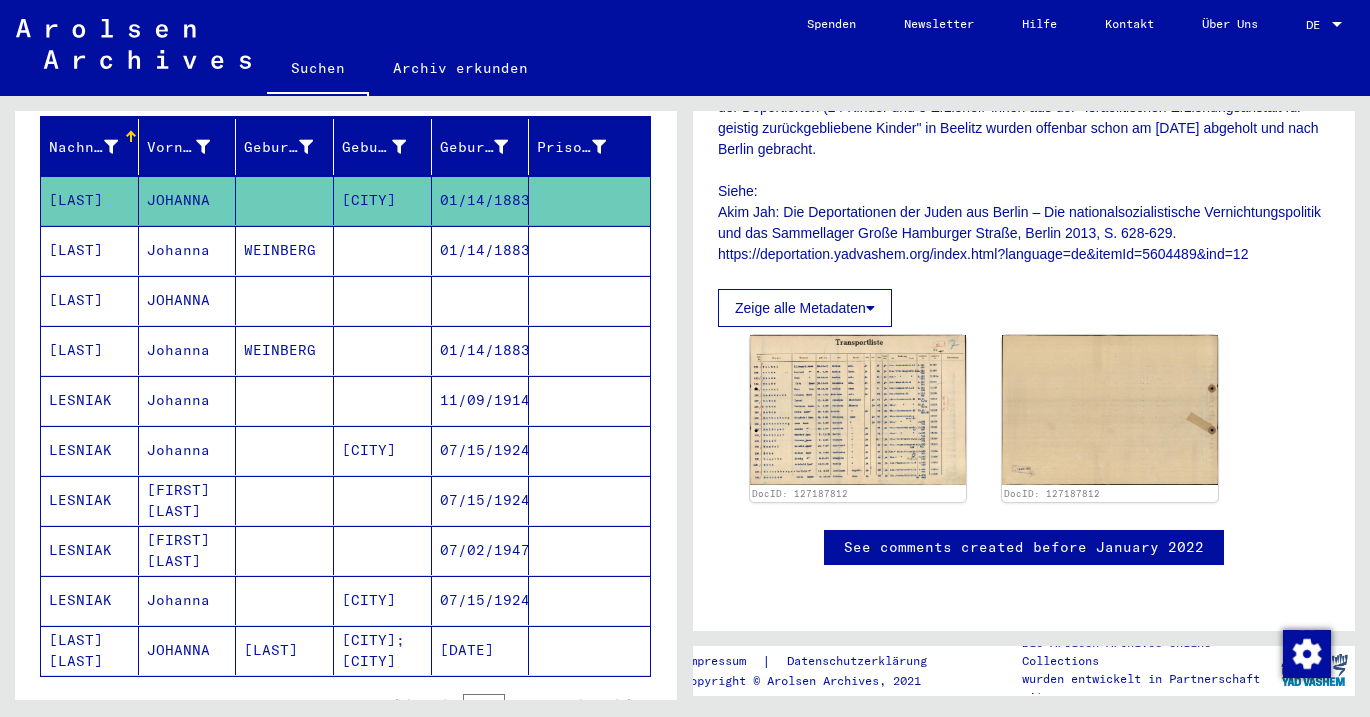 scroll, scrollTop: 821, scrollLeft: 0, axis: vertical 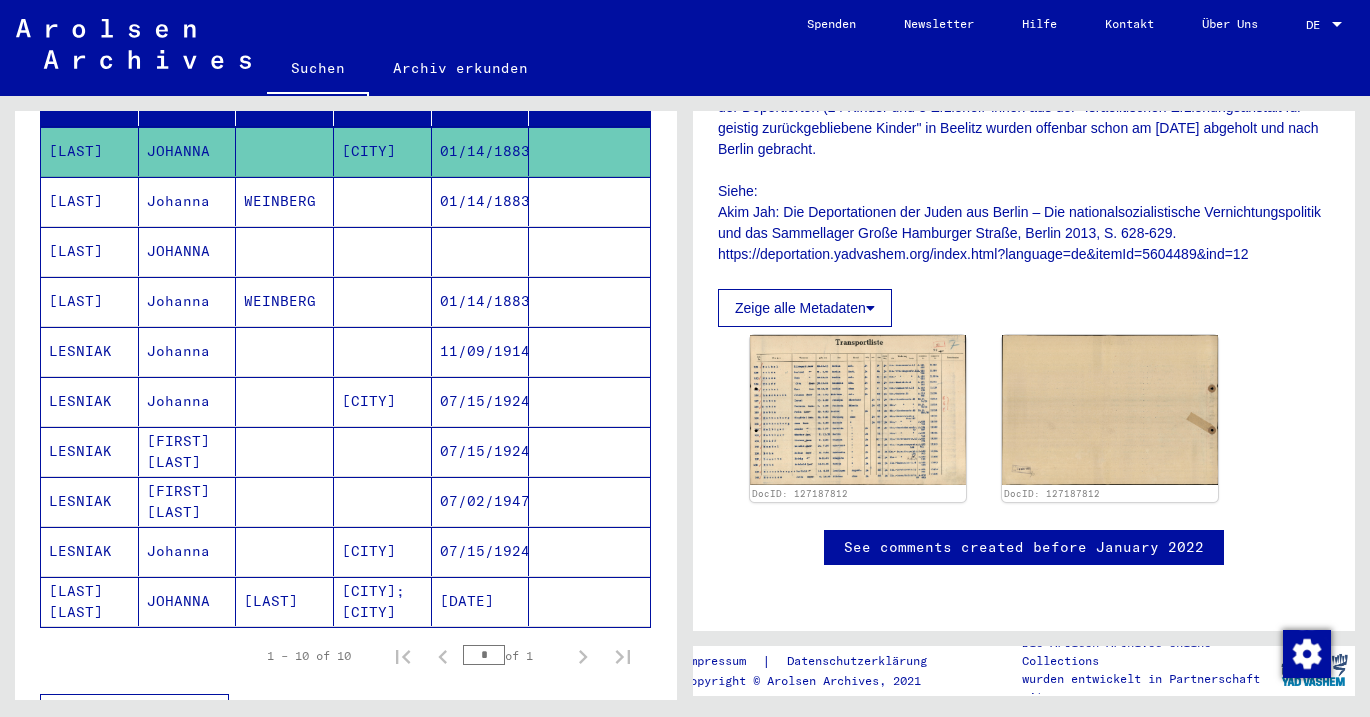 click on "[LAST]" at bounding box center [90, 301] 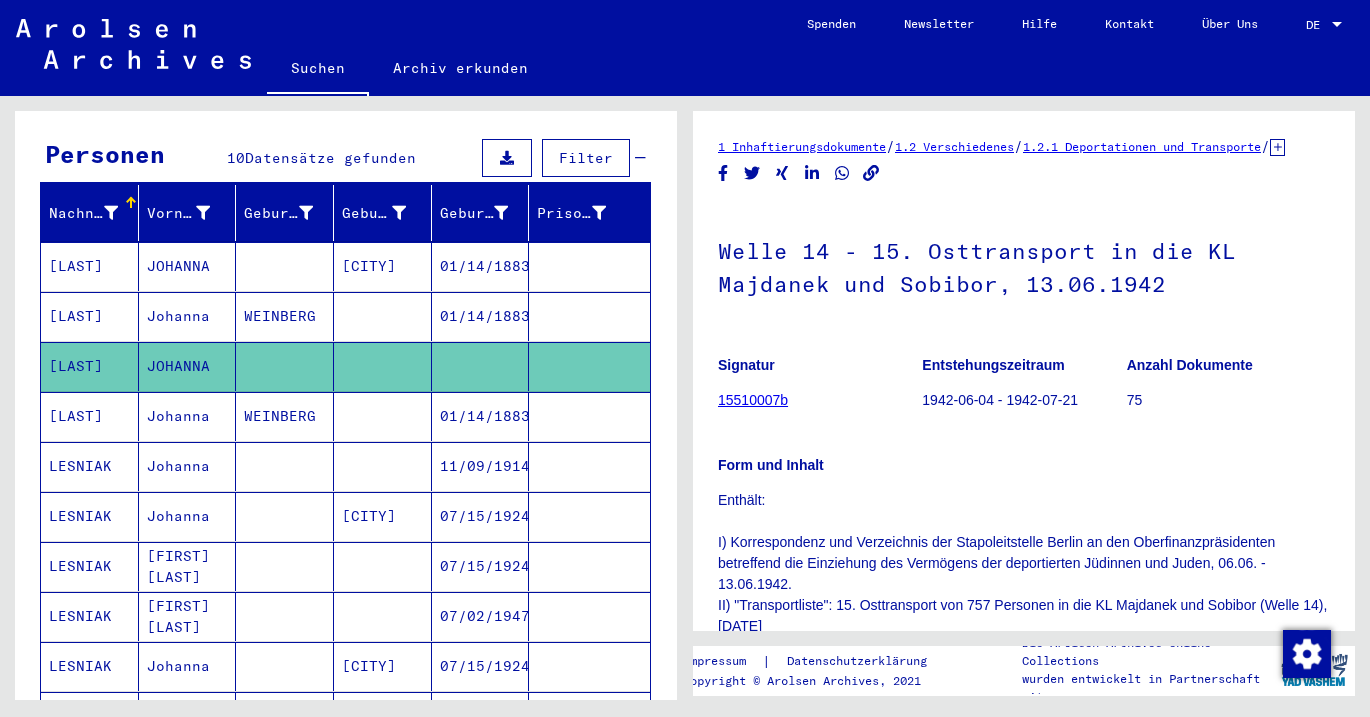 scroll, scrollTop: 185, scrollLeft: 0, axis: vertical 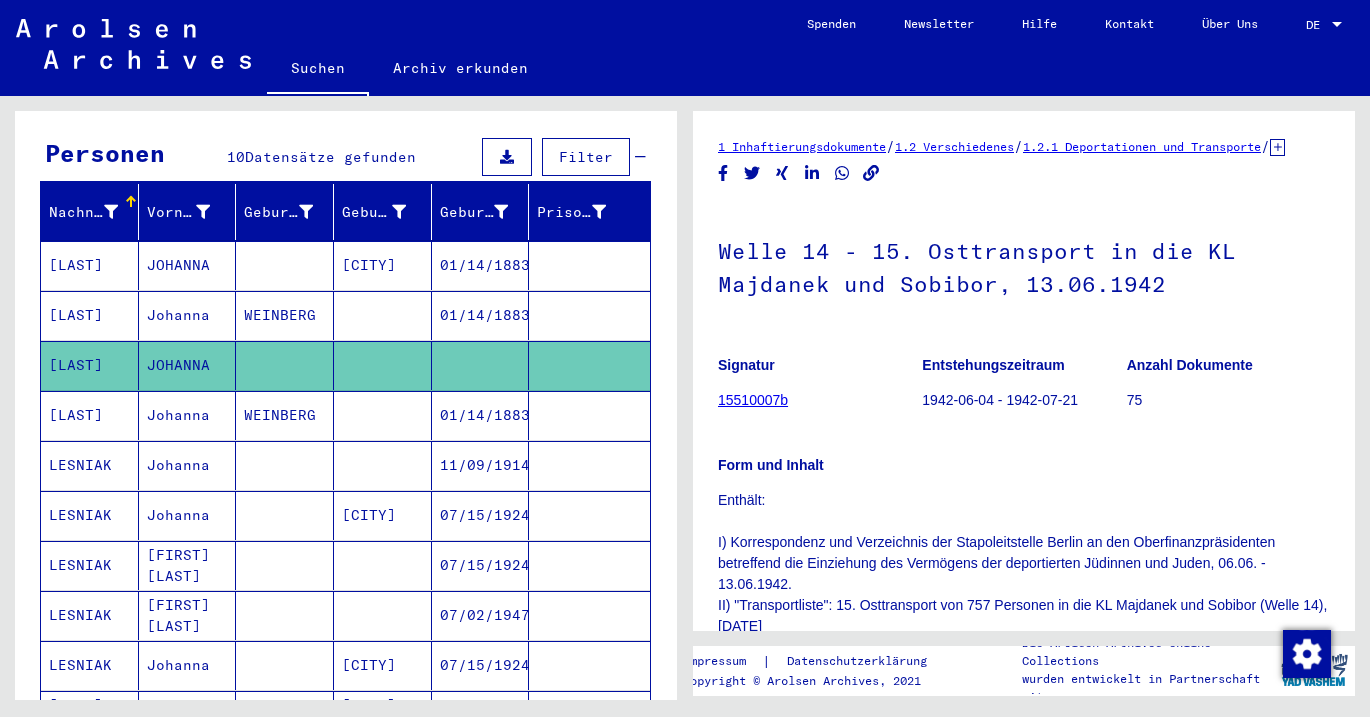 click on "[LAST]" at bounding box center [90, 365] 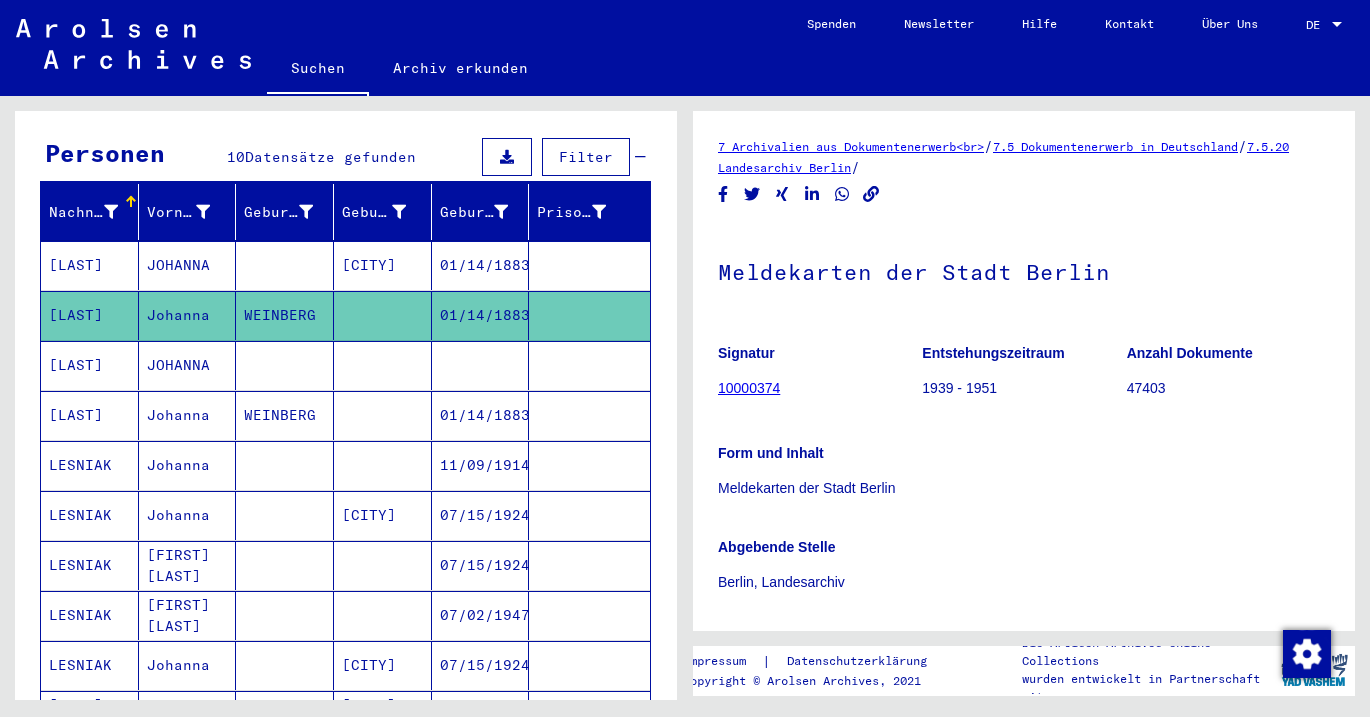 scroll, scrollTop: 0, scrollLeft: 0, axis: both 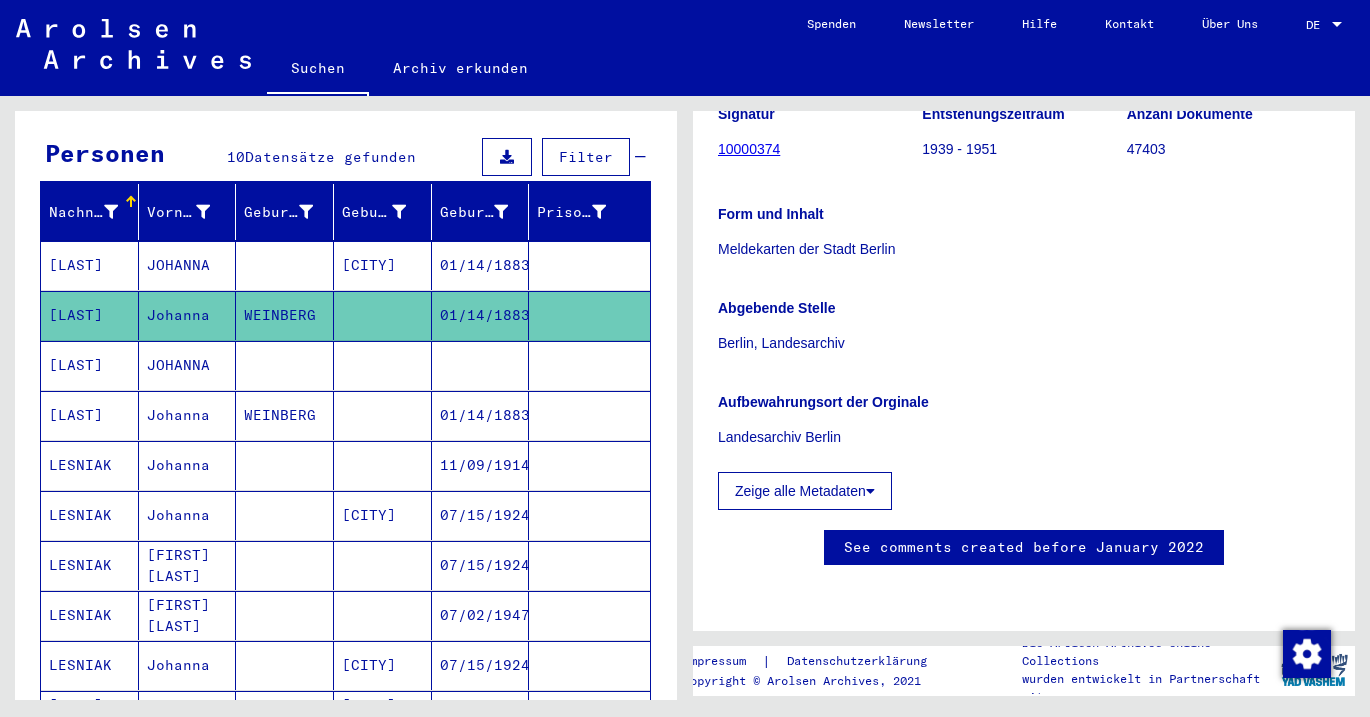 click on "[LAST]" at bounding box center [90, 415] 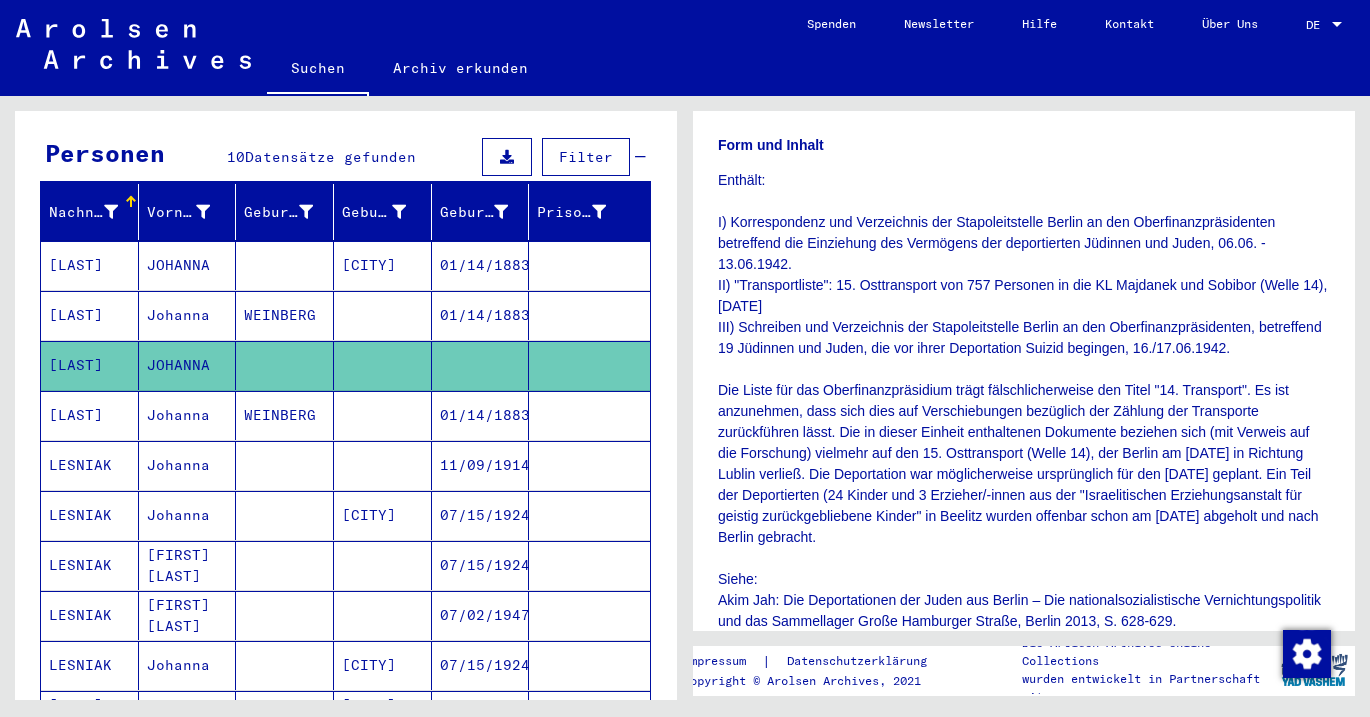 scroll, scrollTop: 324, scrollLeft: 0, axis: vertical 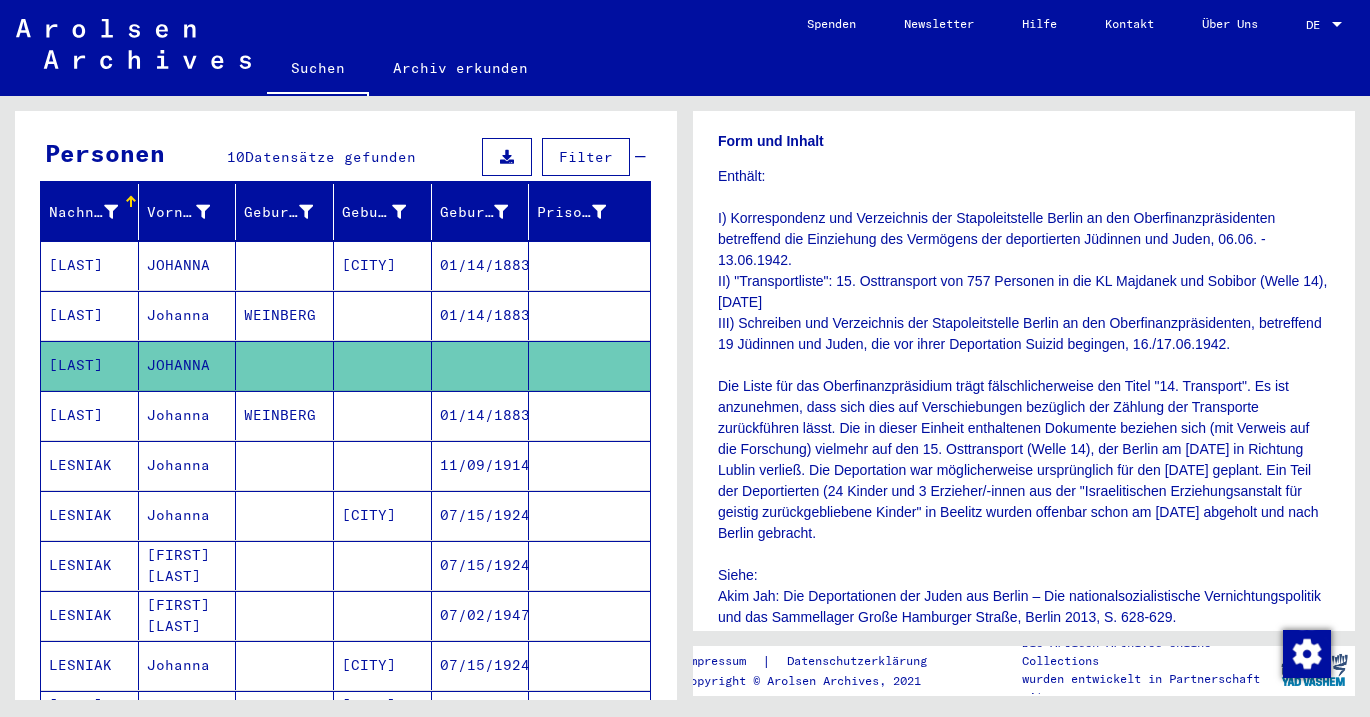 click on "[LAST]" at bounding box center (90, 465) 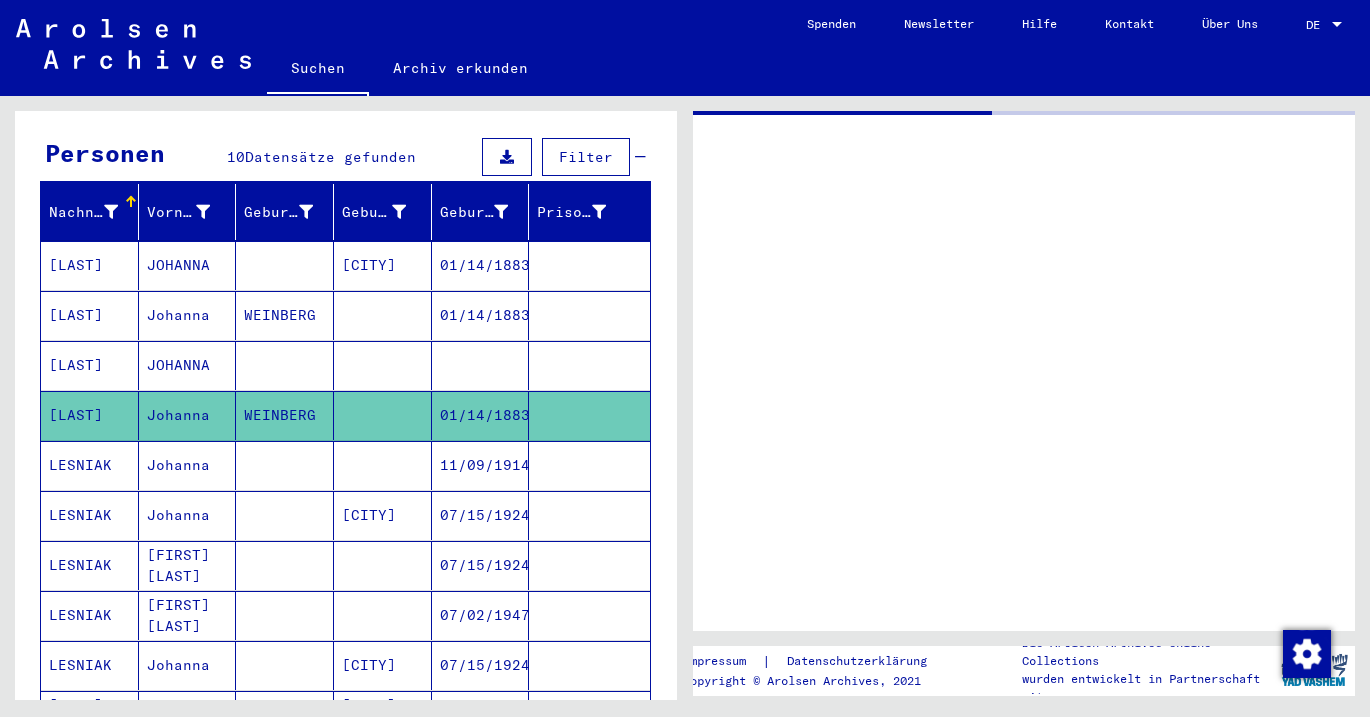 scroll, scrollTop: 0, scrollLeft: 0, axis: both 